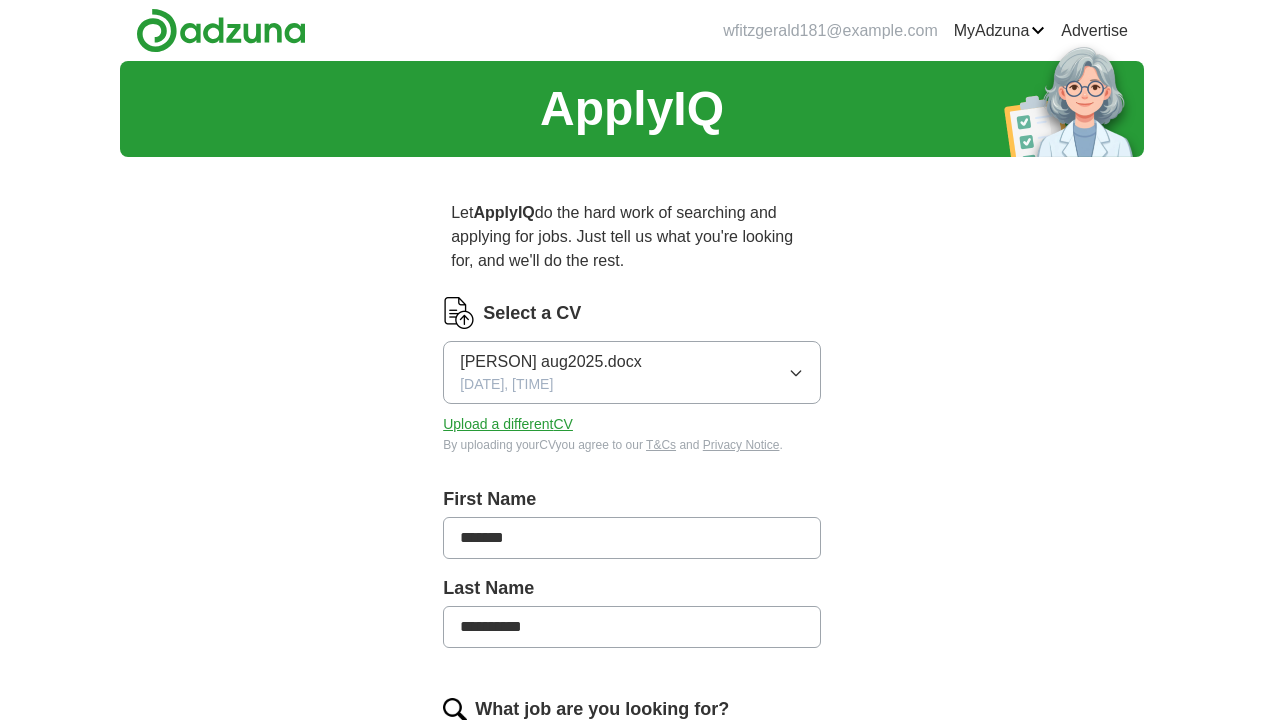 scroll, scrollTop: 0, scrollLeft: 0, axis: both 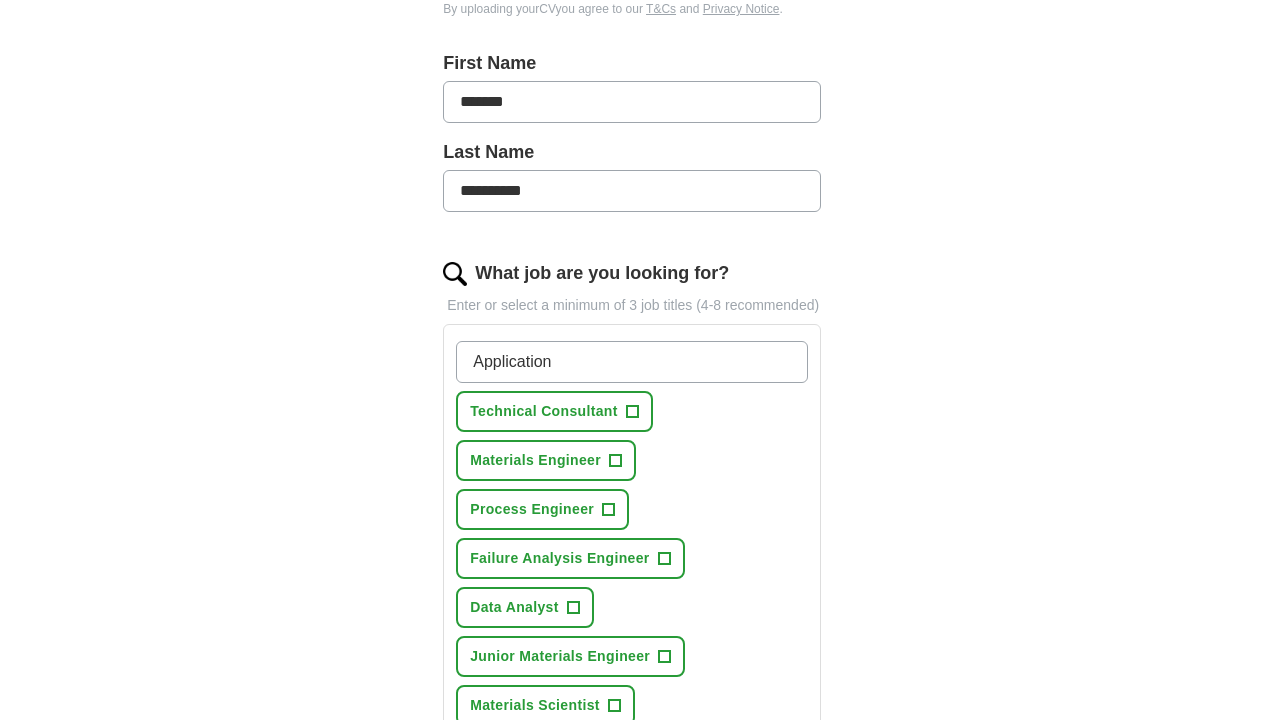 click on "Materials Engineer +" at bounding box center [546, 460] 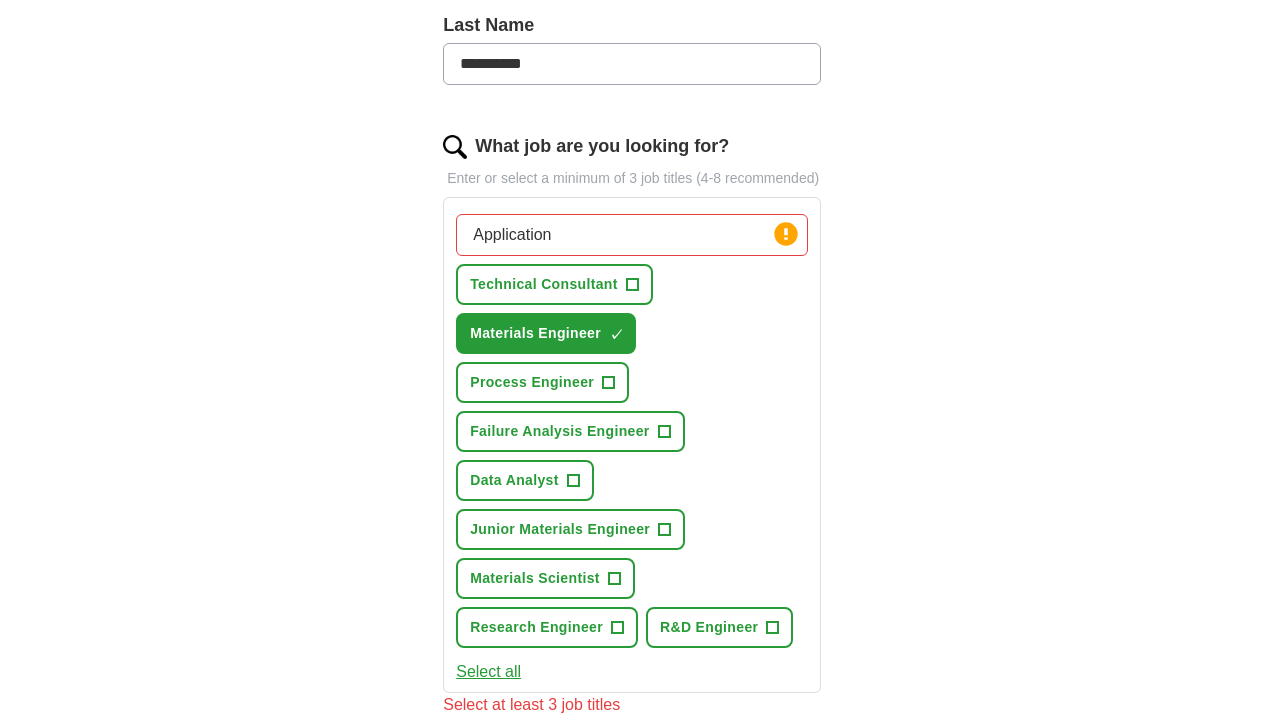 scroll, scrollTop: 564, scrollLeft: 0, axis: vertical 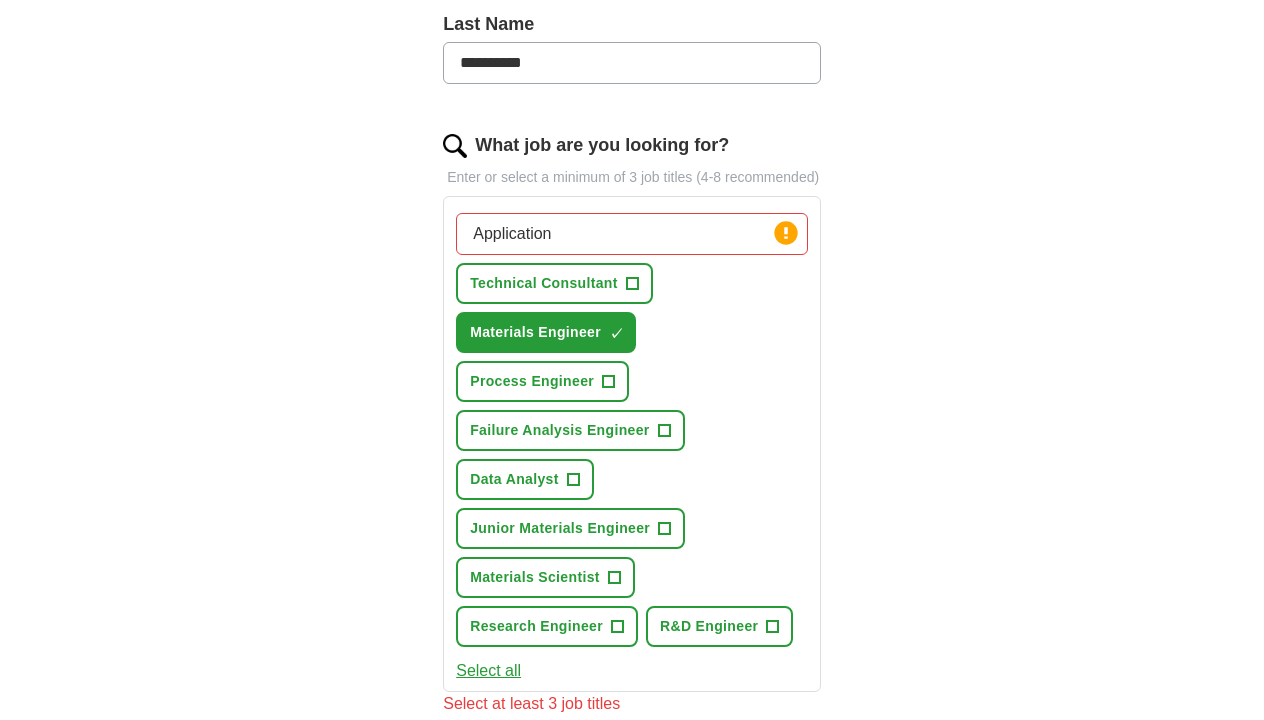 click on "+" at bounding box center [664, 431] 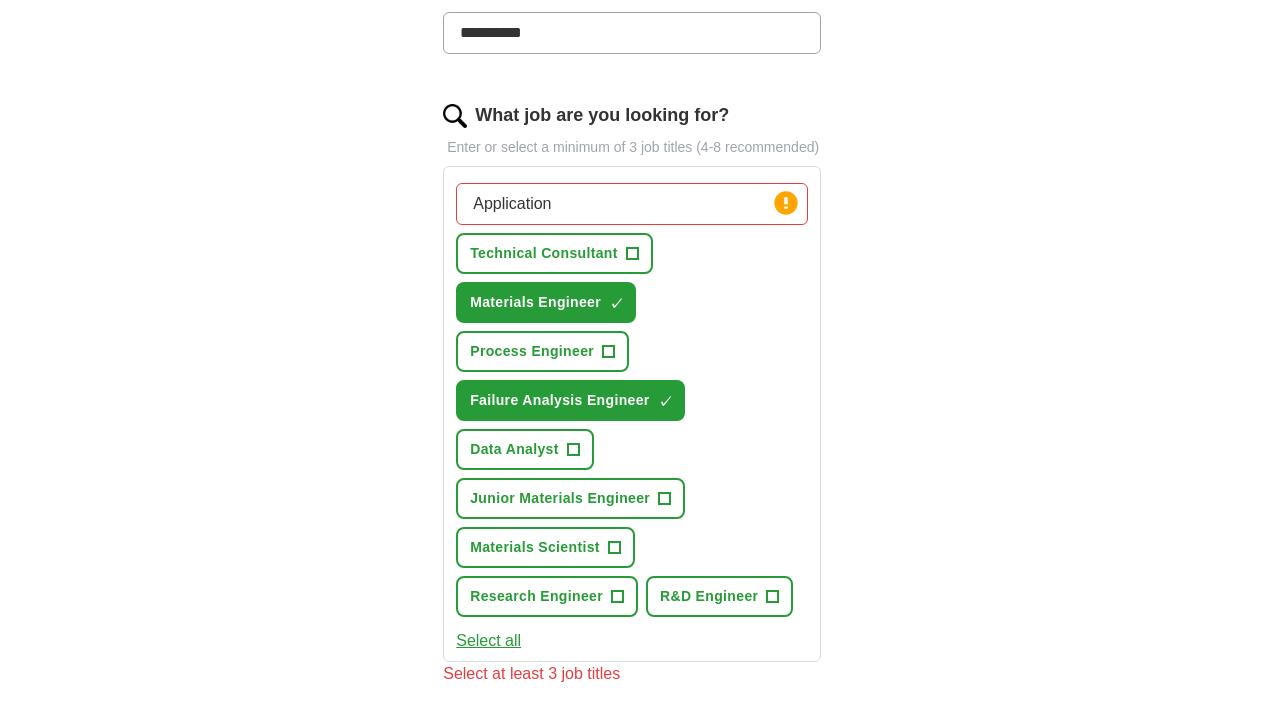 scroll, scrollTop: 594, scrollLeft: 0, axis: vertical 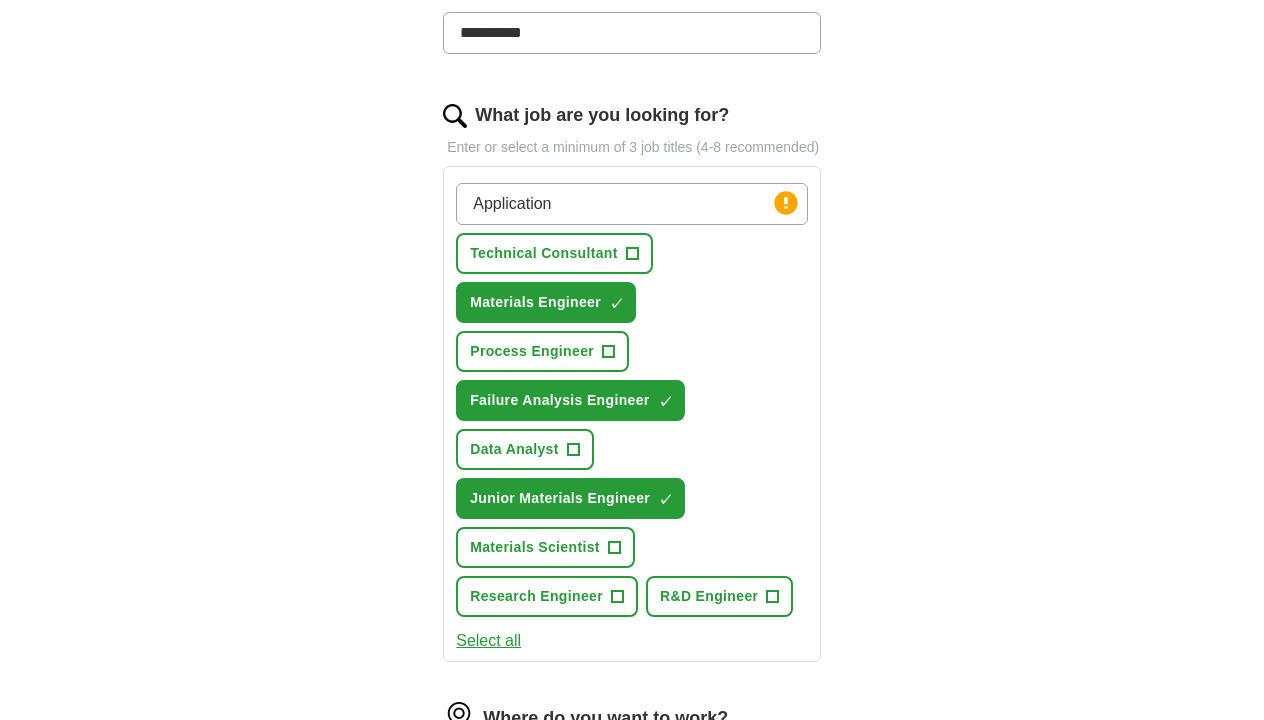 click on "Materials Scientist +" at bounding box center [545, 547] 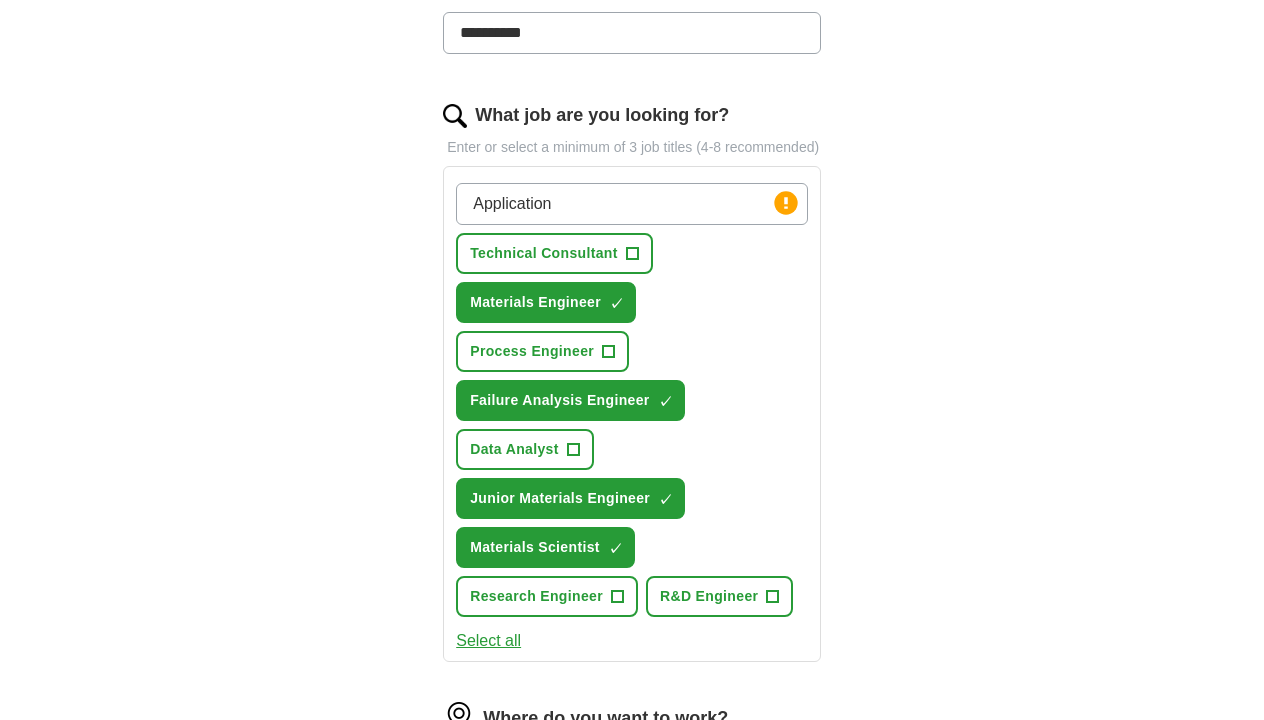 click on "+" at bounding box center (617, 597) 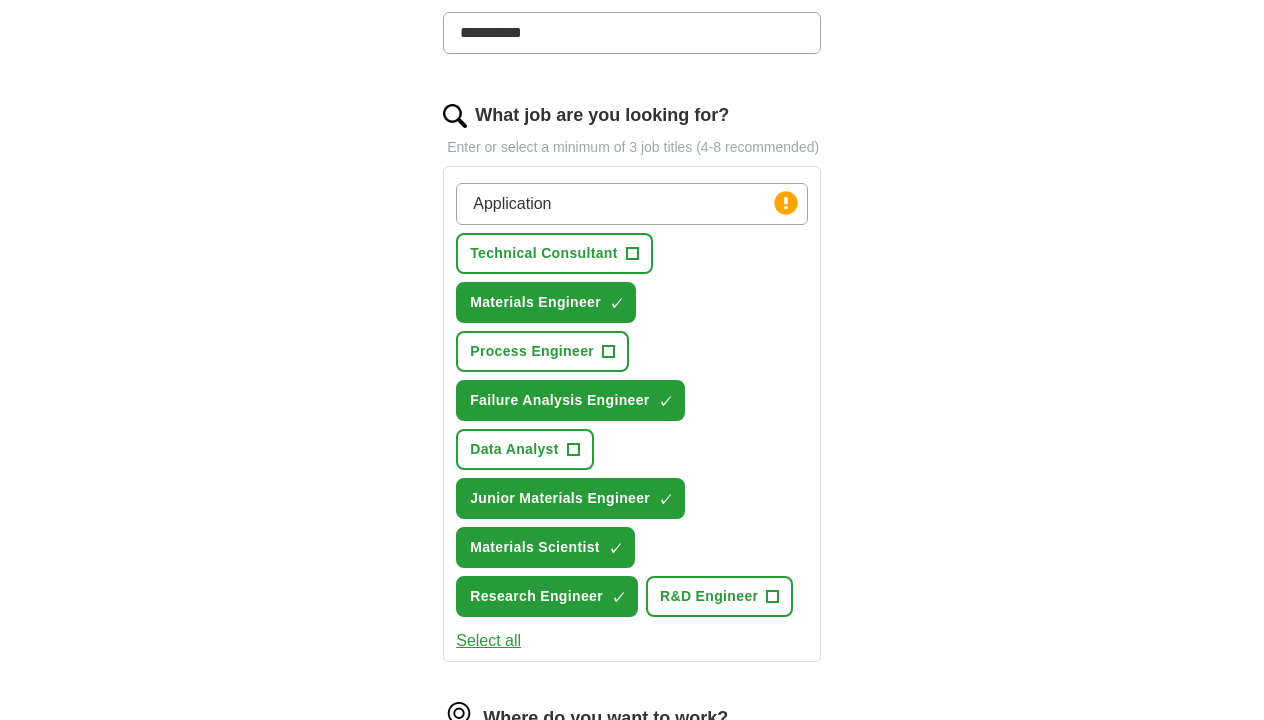 click on "+" at bounding box center (773, 597) 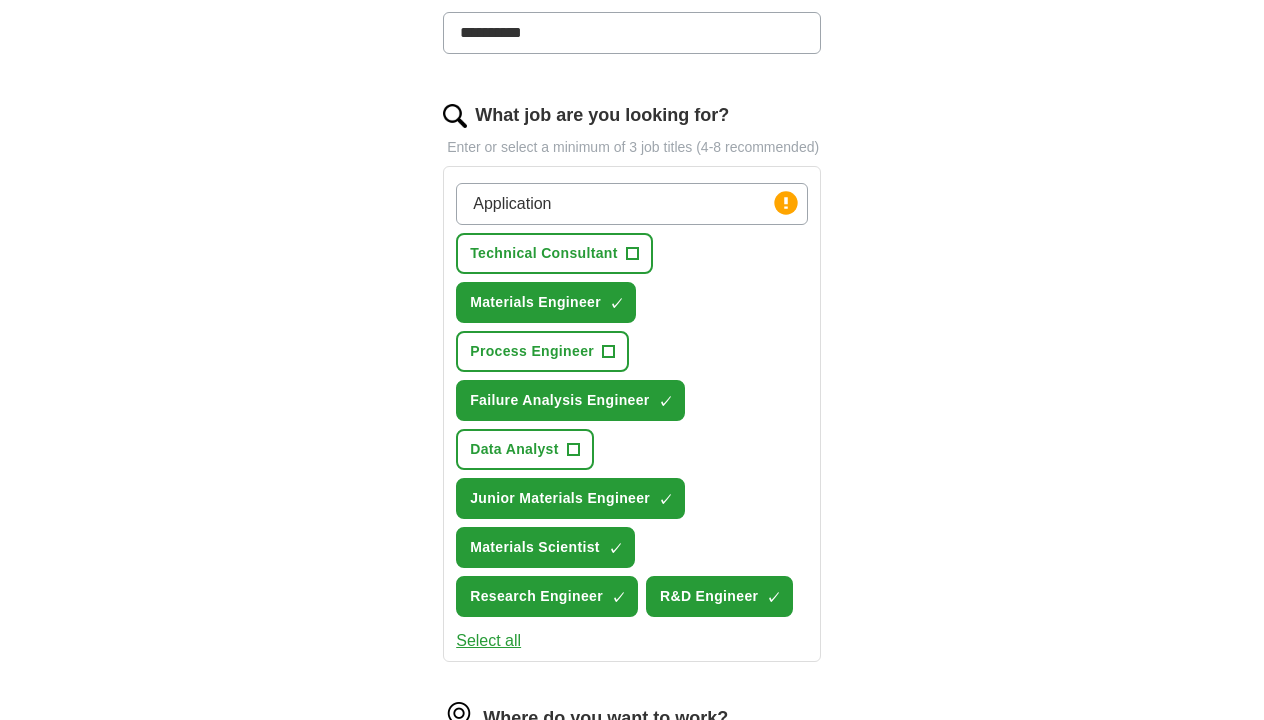 click on "Technical Consultant" at bounding box center [544, 253] 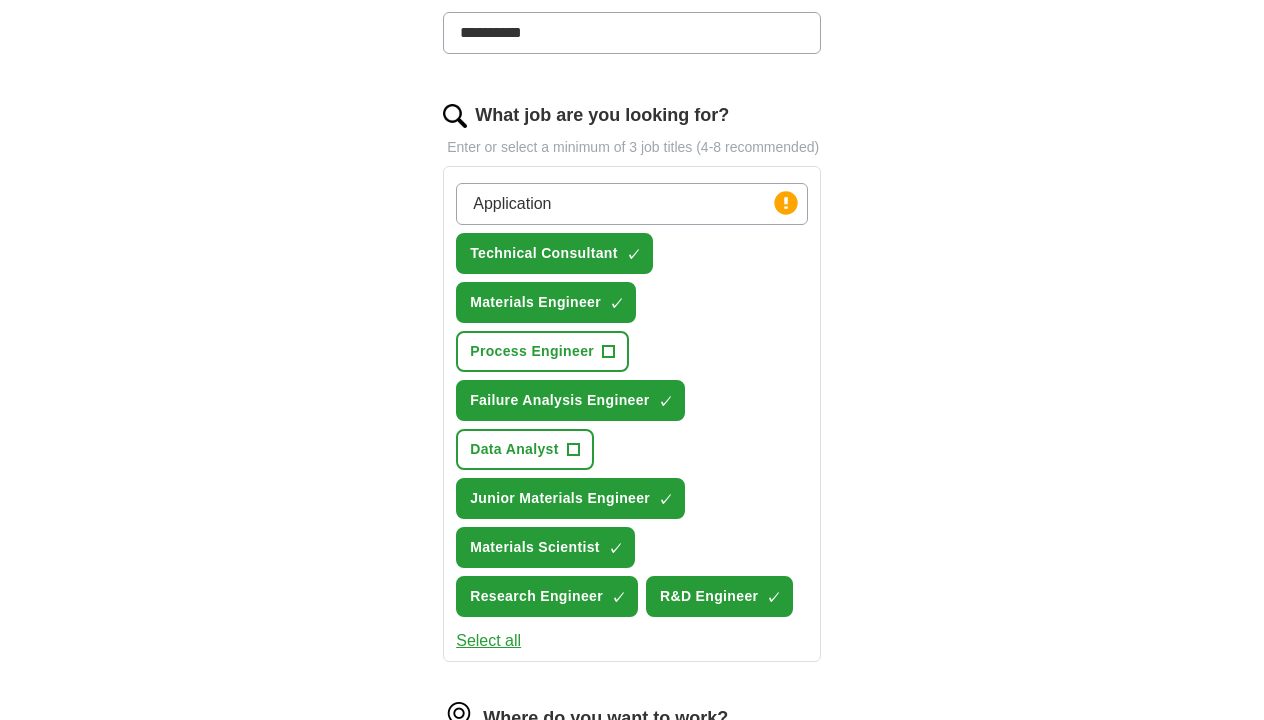 click on "Application" at bounding box center [632, 204] 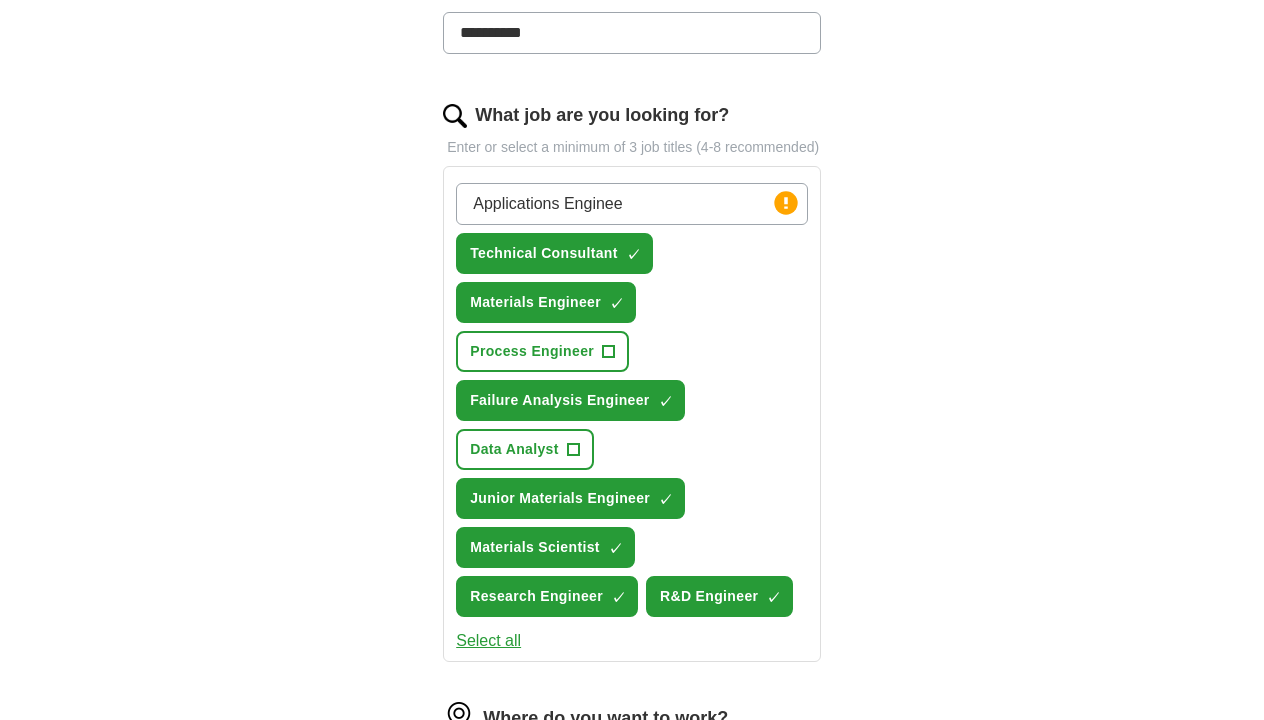 type on "Applications Engineer" 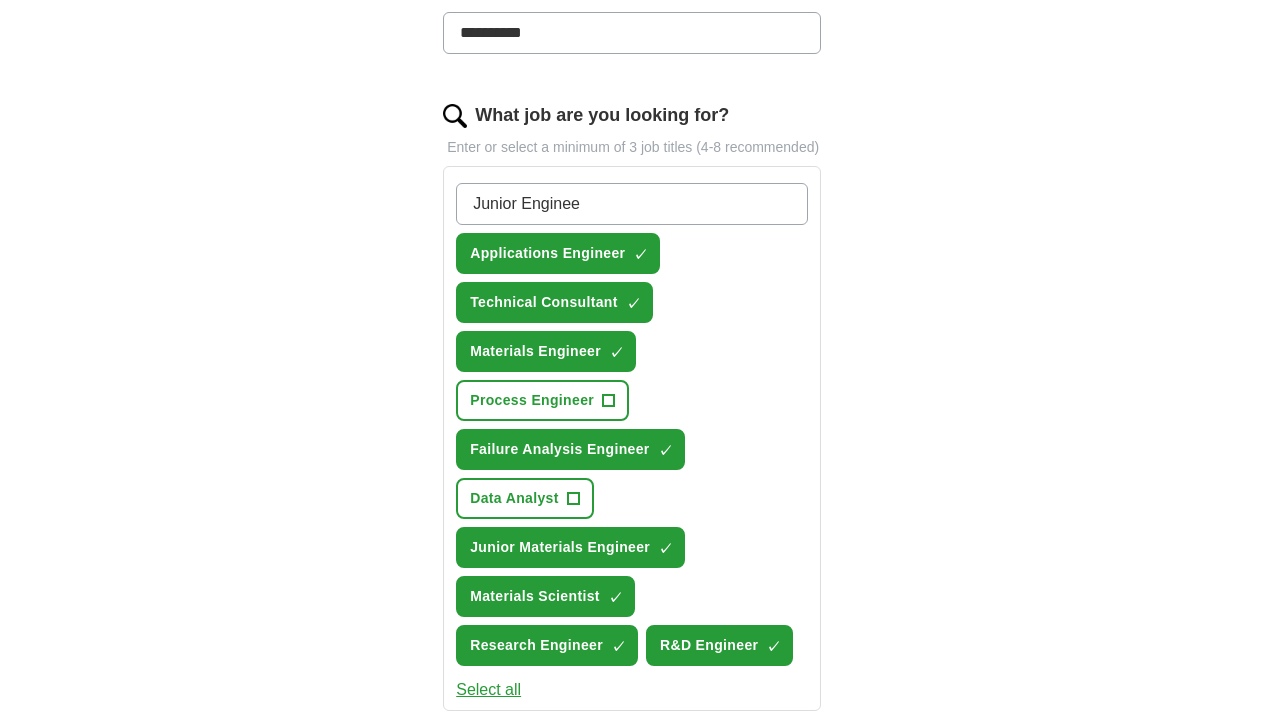 type on "Junior Engineer" 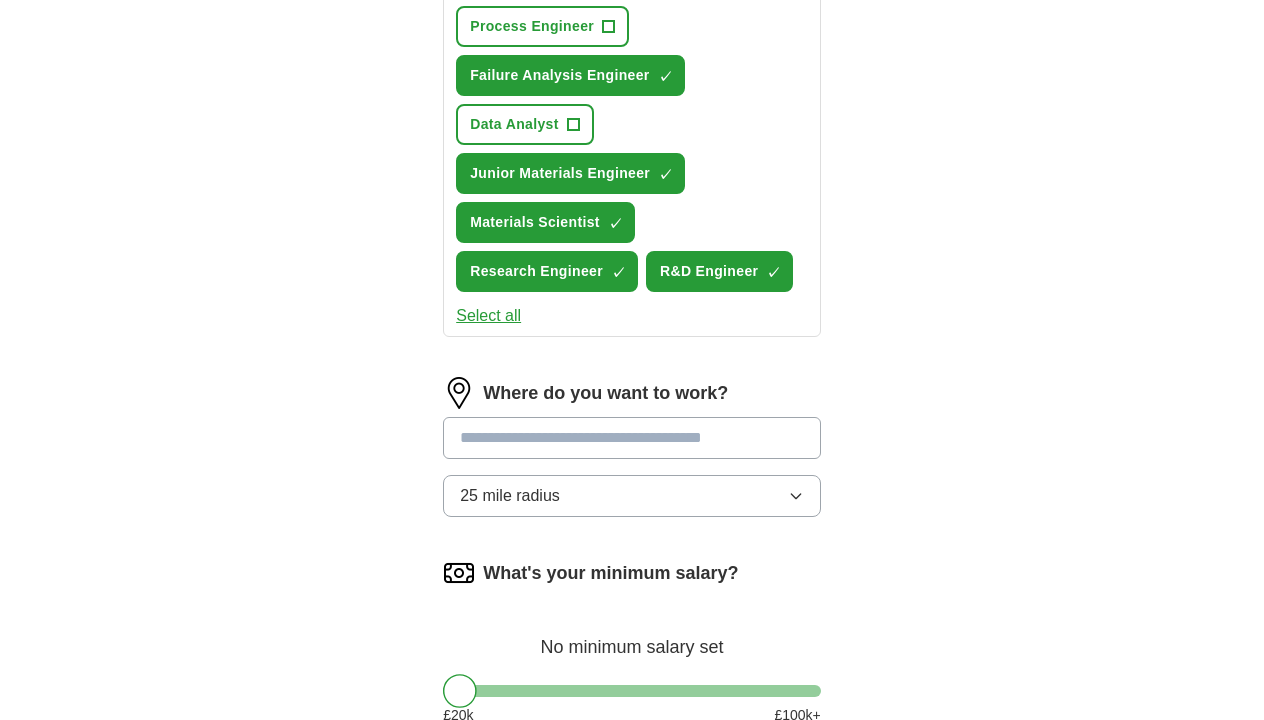 scroll, scrollTop: 1020, scrollLeft: 0, axis: vertical 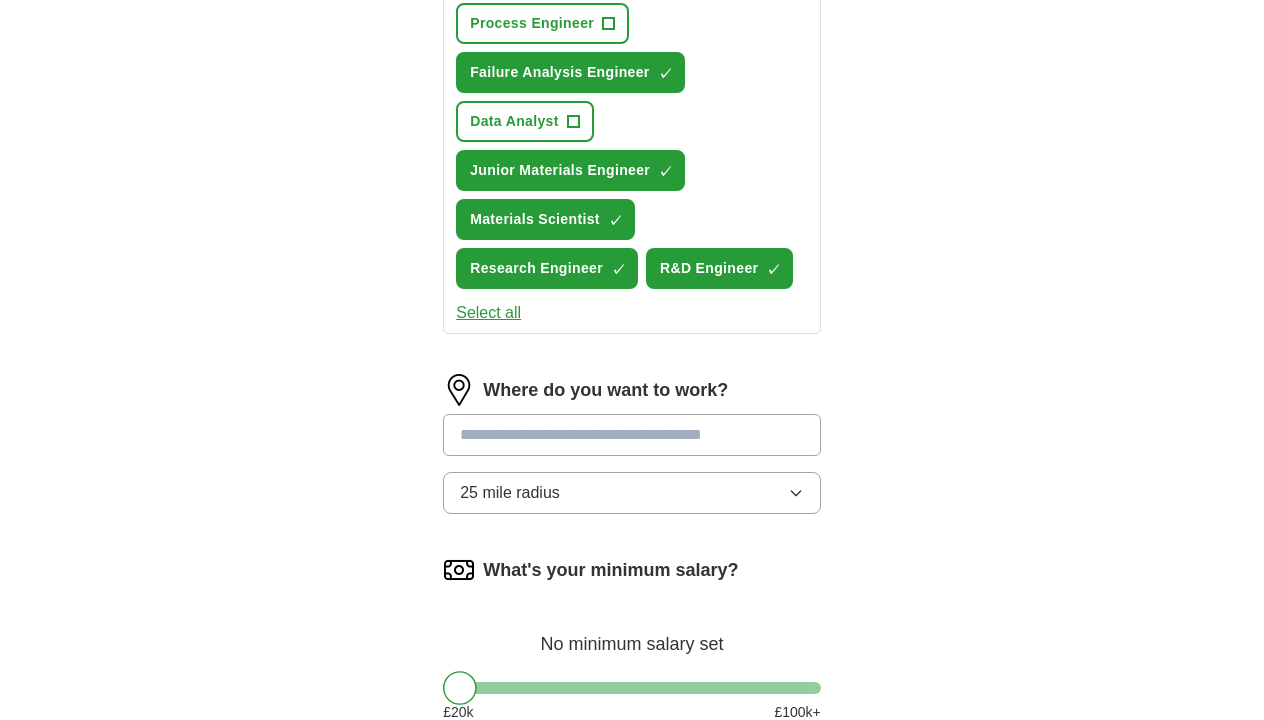 type on "Sales Engineer" 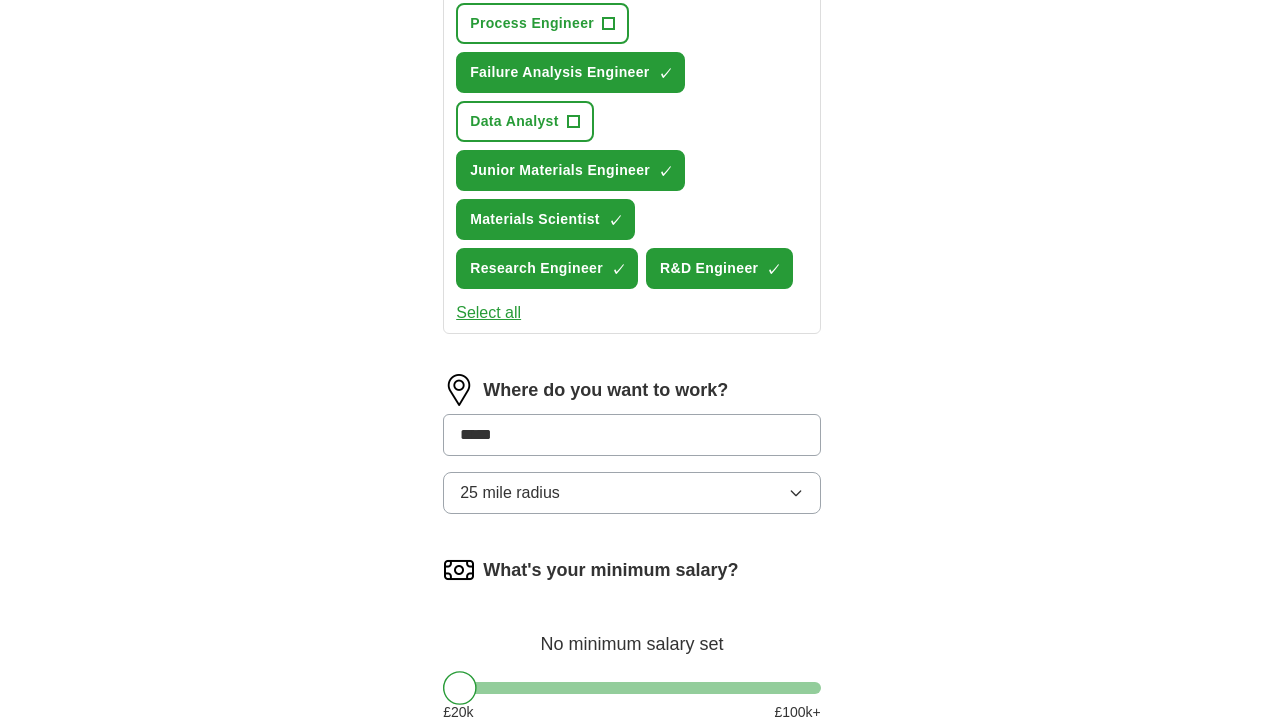 type on "******" 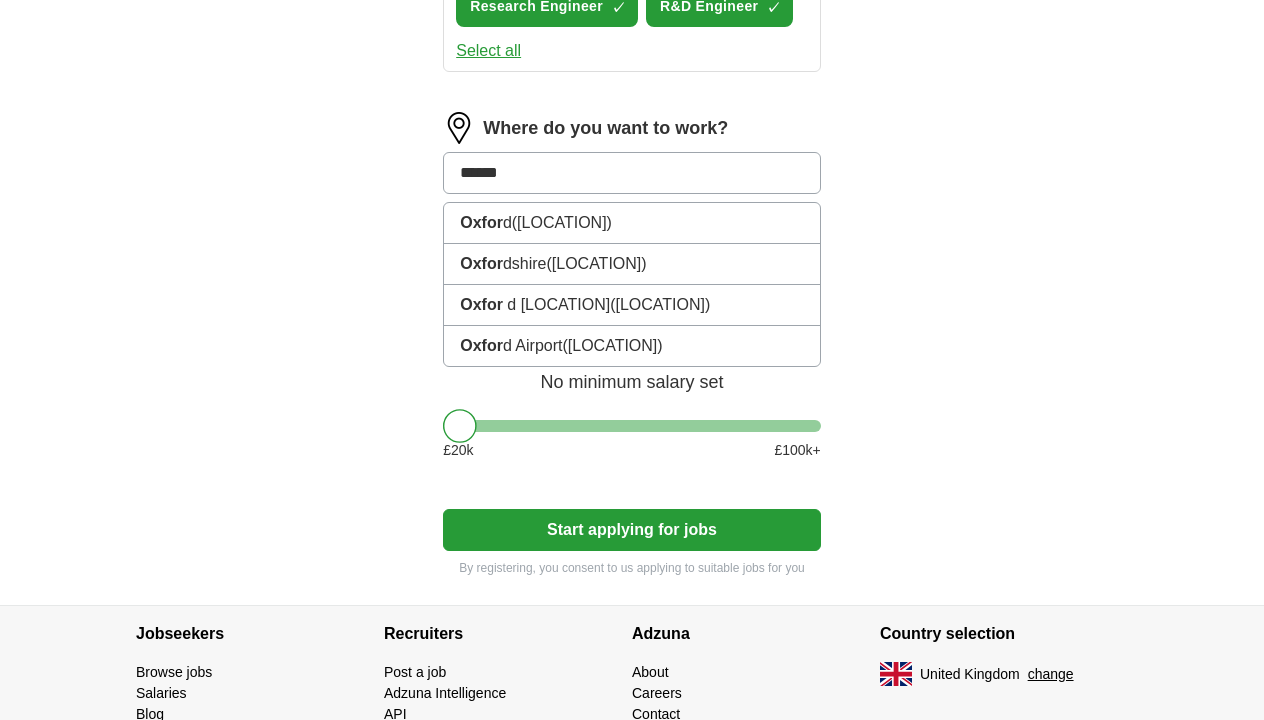 scroll, scrollTop: 1306, scrollLeft: 0, axis: vertical 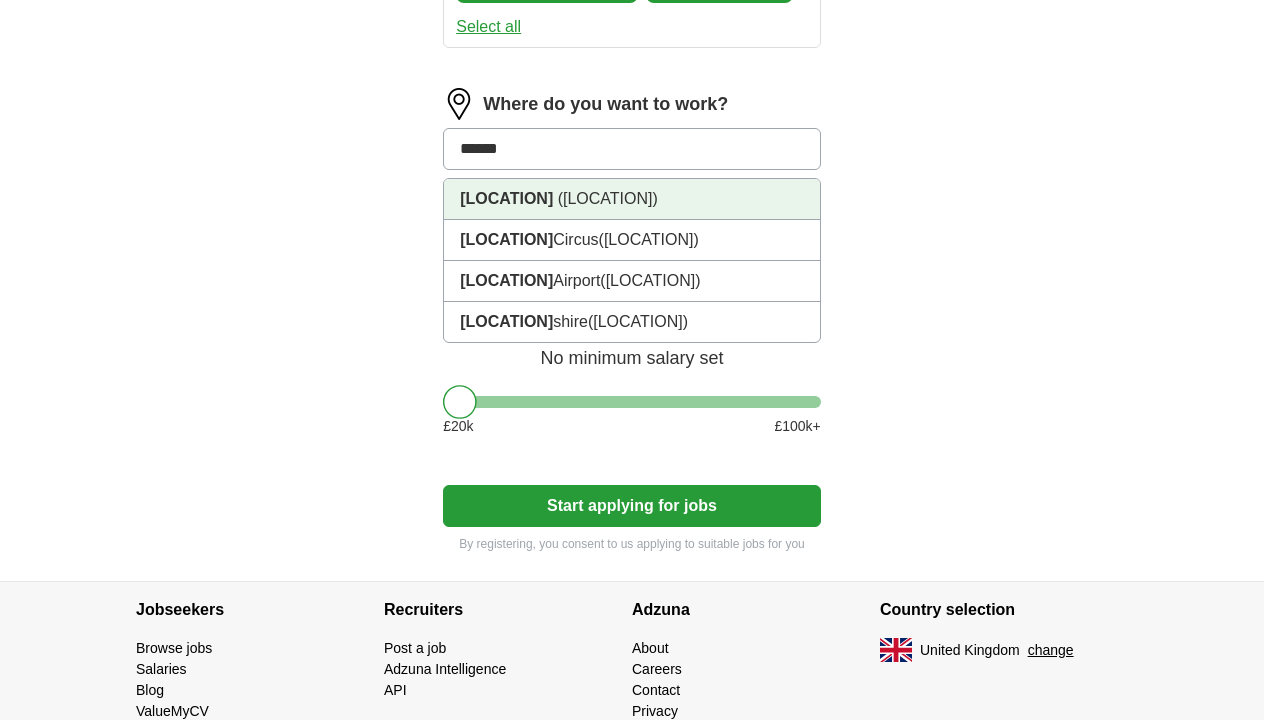 click on "[LOCATION] ([LOCATION])" at bounding box center [632, 199] 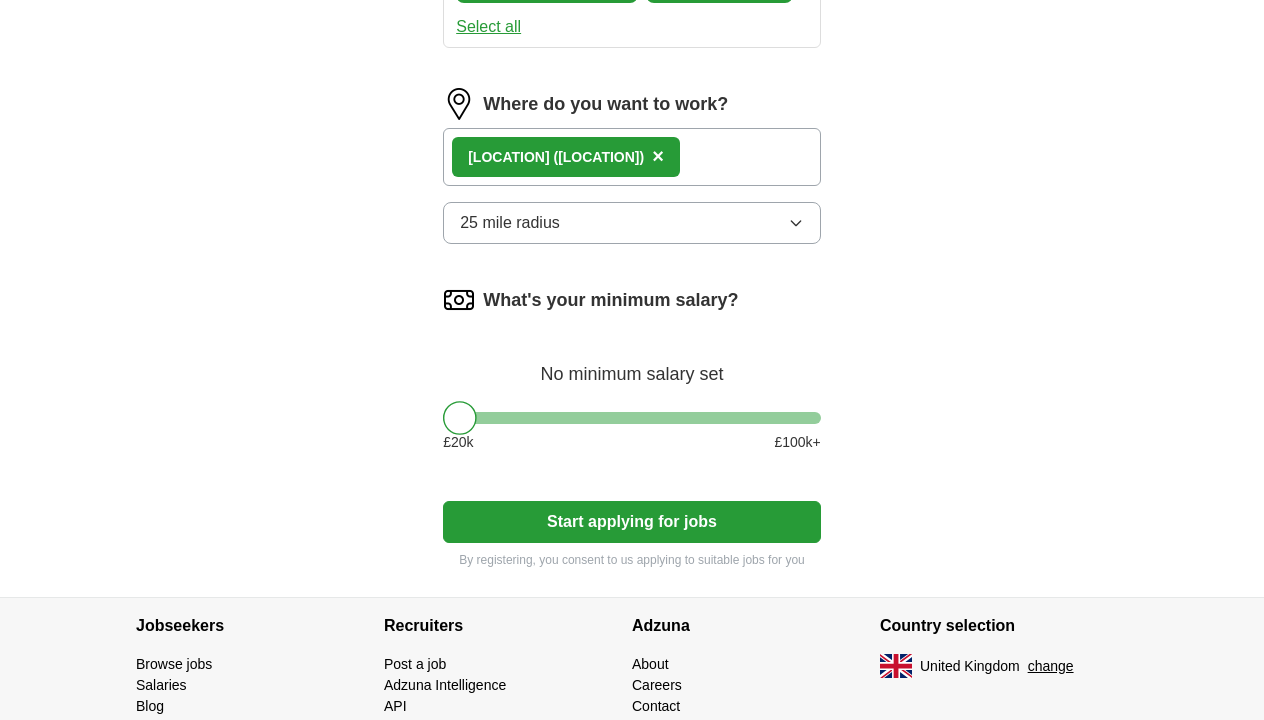 click on "Start applying for jobs" at bounding box center [632, 522] 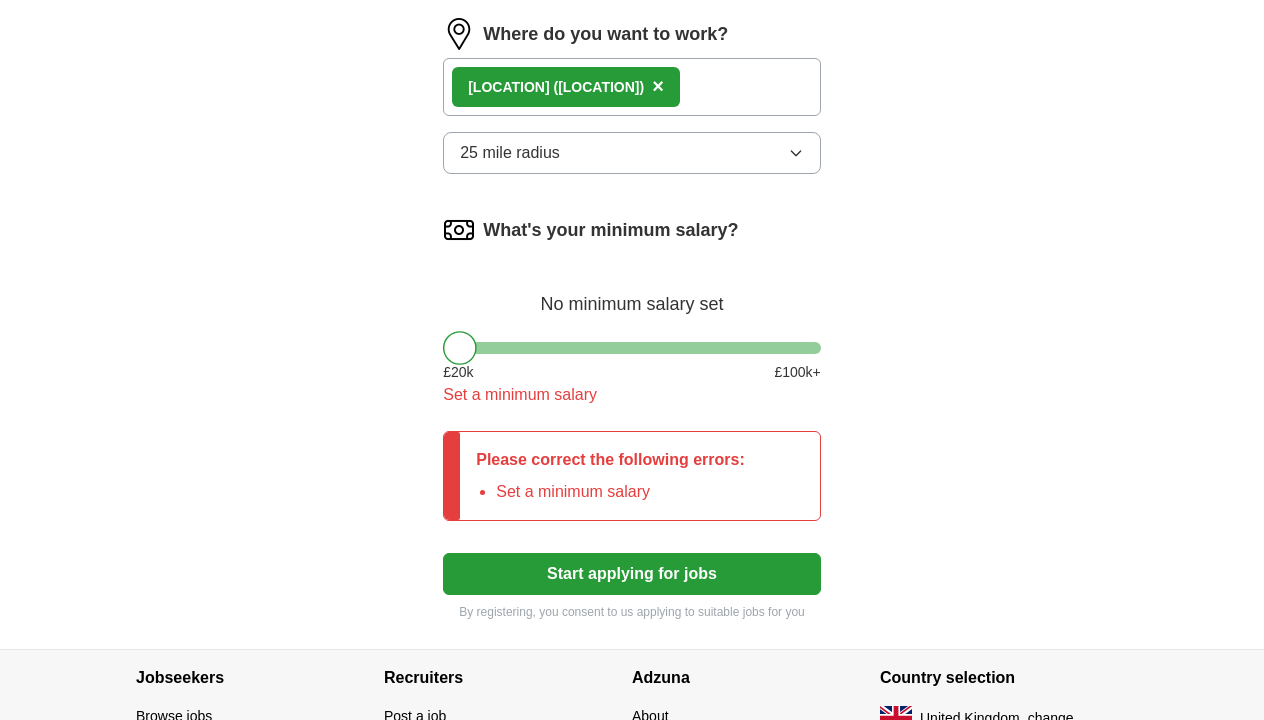 scroll, scrollTop: 1391, scrollLeft: 0, axis: vertical 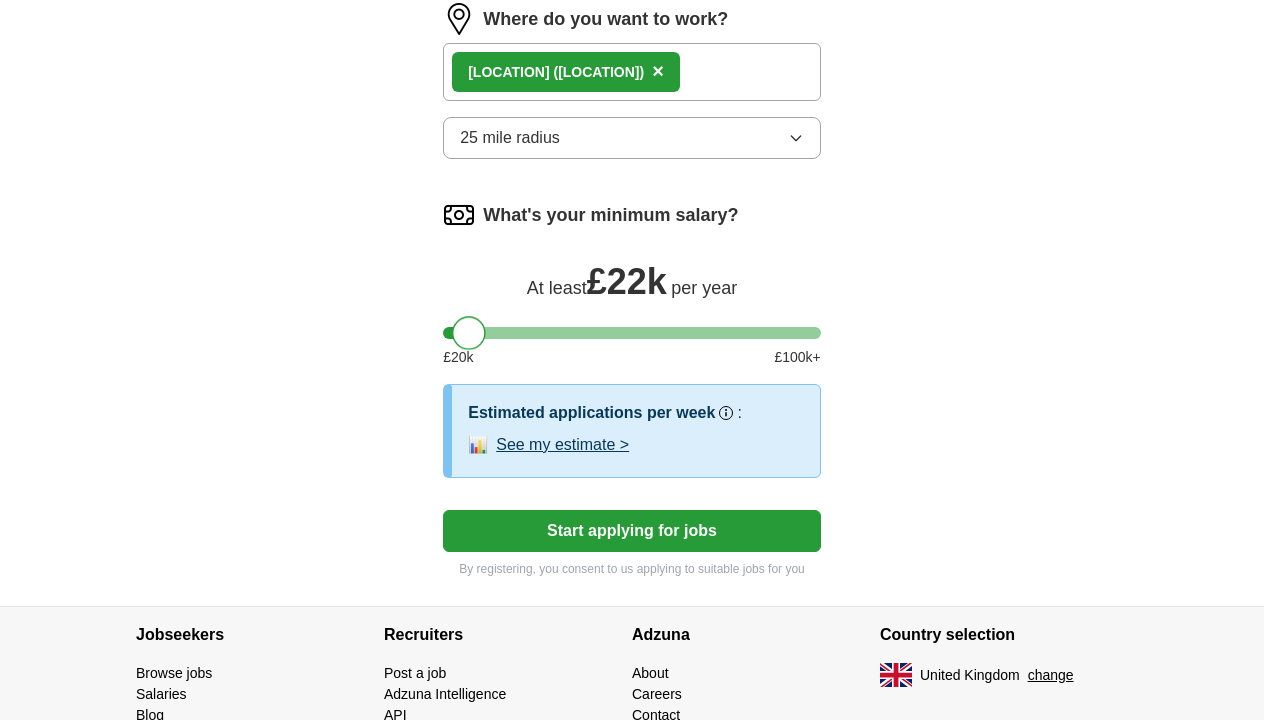 click at bounding box center (469, 333) 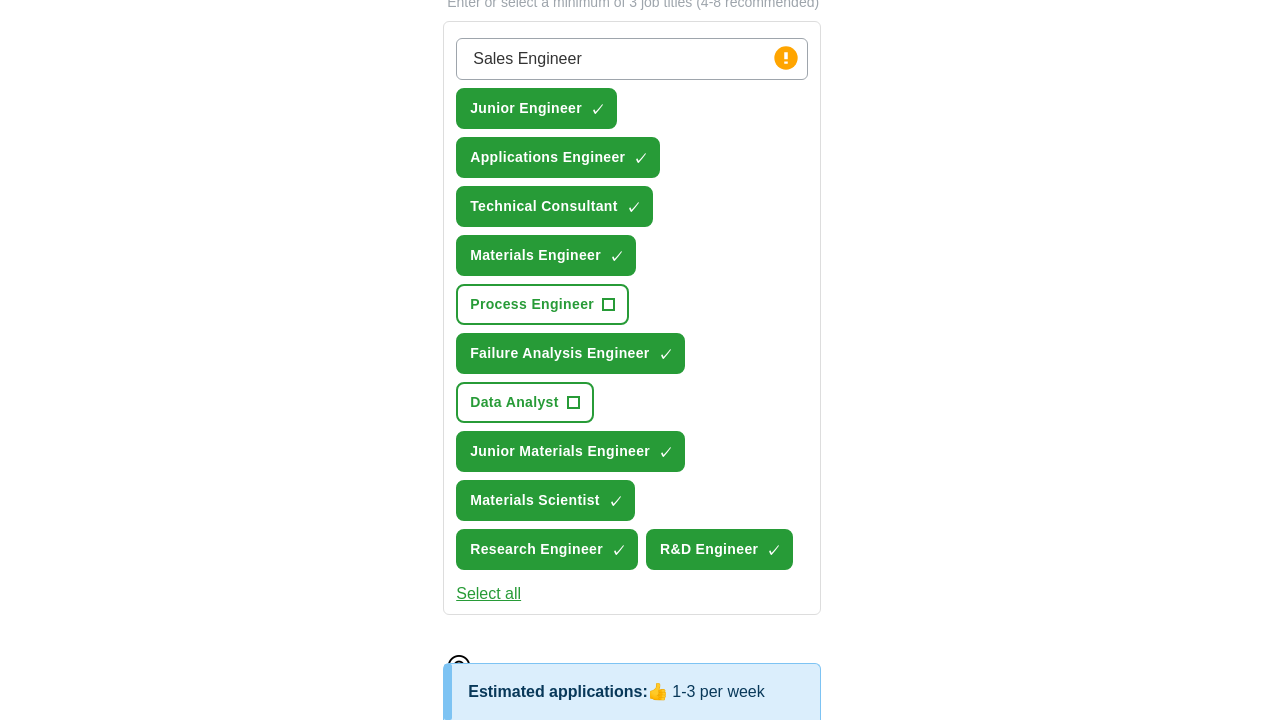 scroll, scrollTop: 717, scrollLeft: 0, axis: vertical 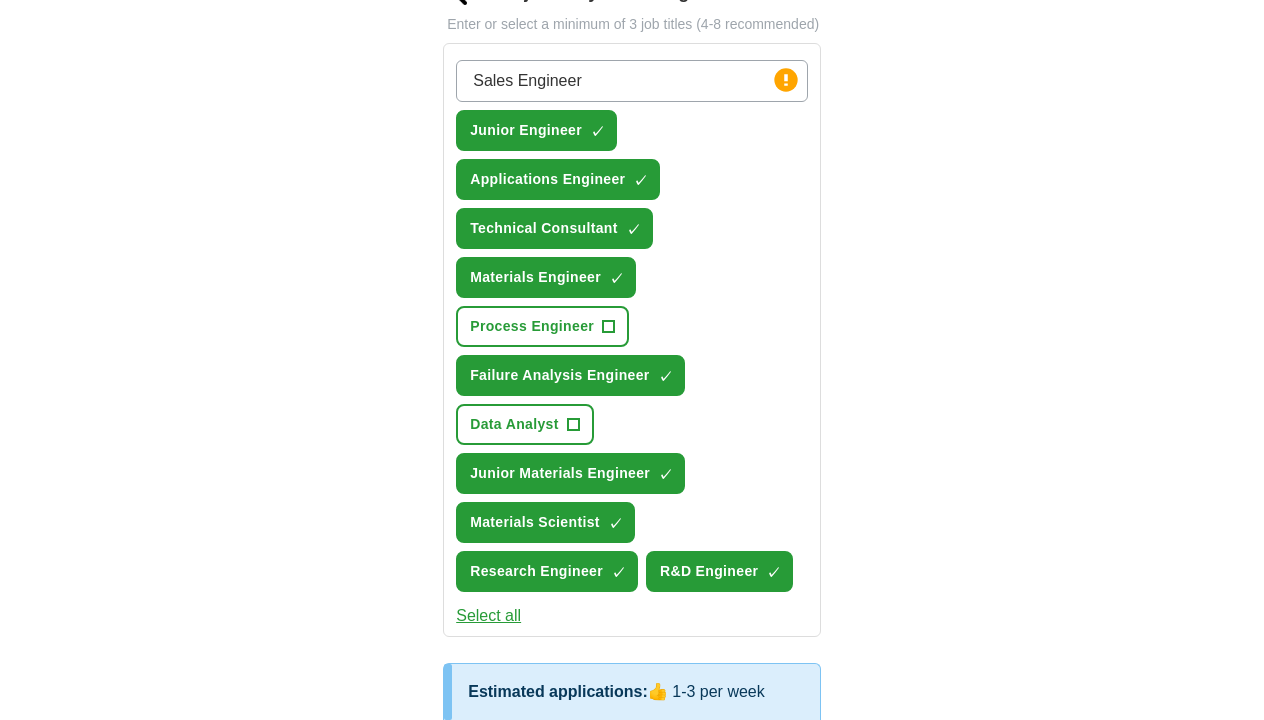 drag, startPoint x: 592, startPoint y: 98, endPoint x: 450, endPoint y: 97, distance: 142.00352 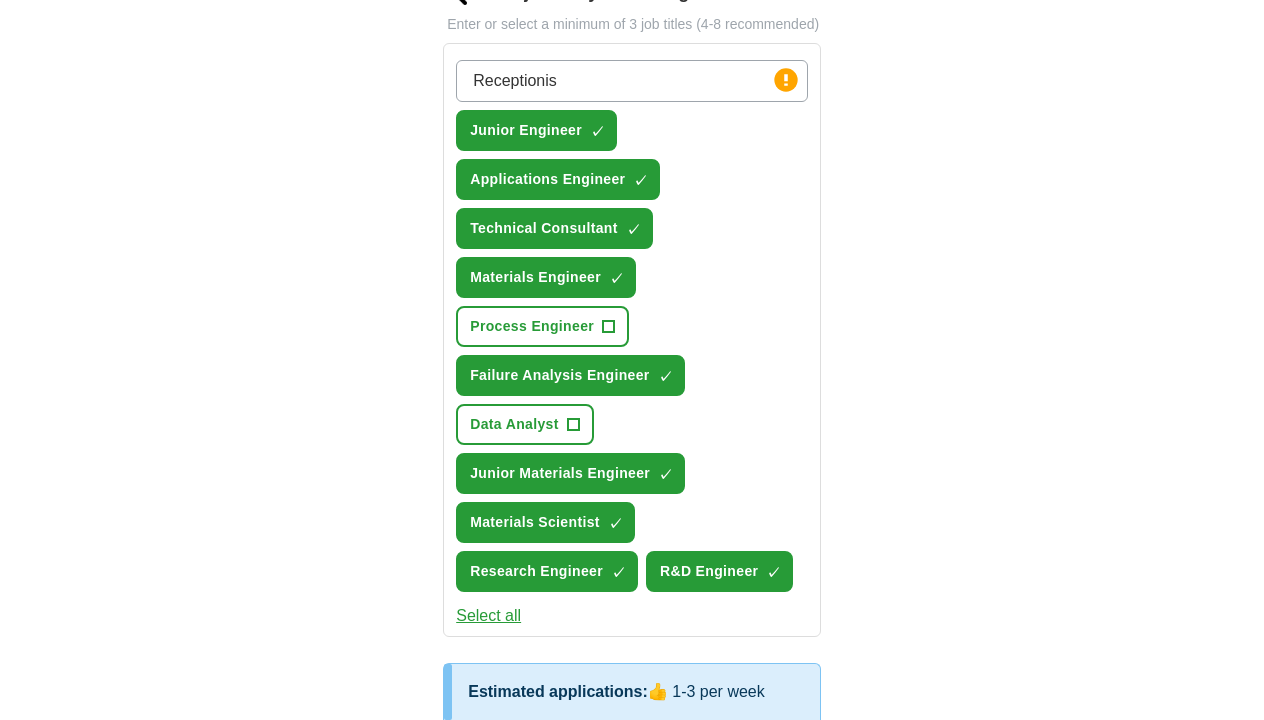 type on "Receptionist" 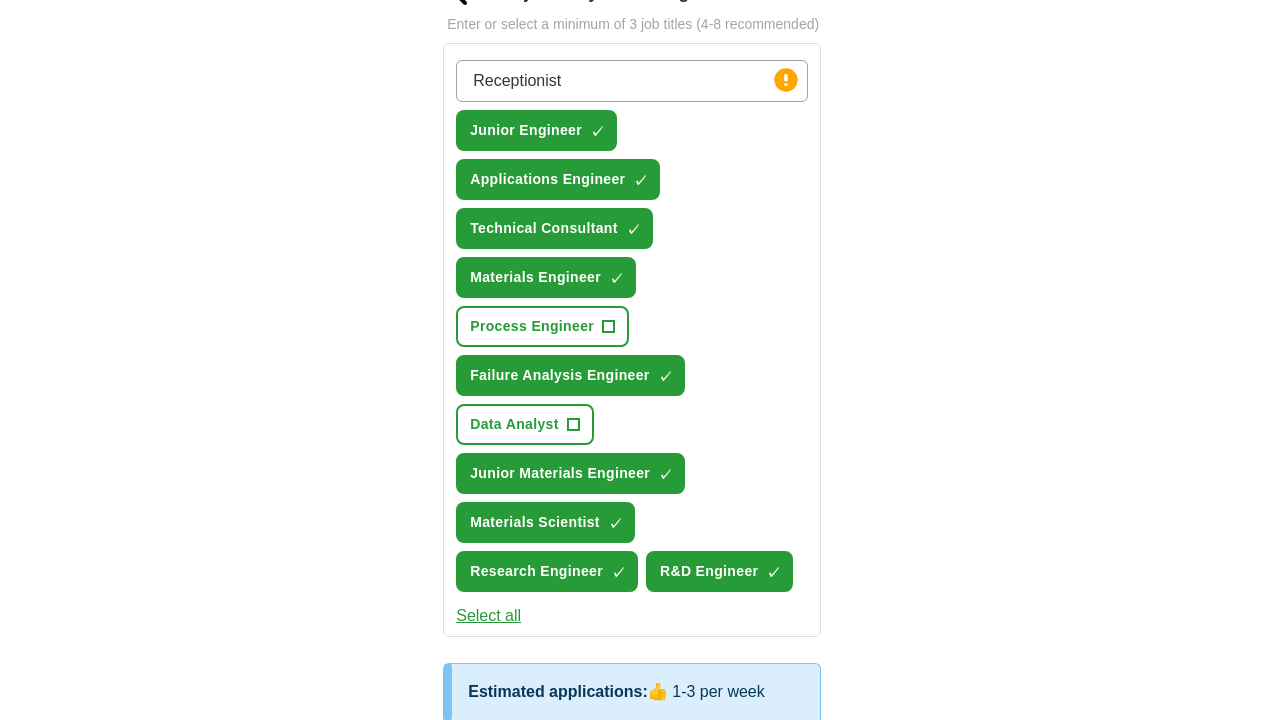 type 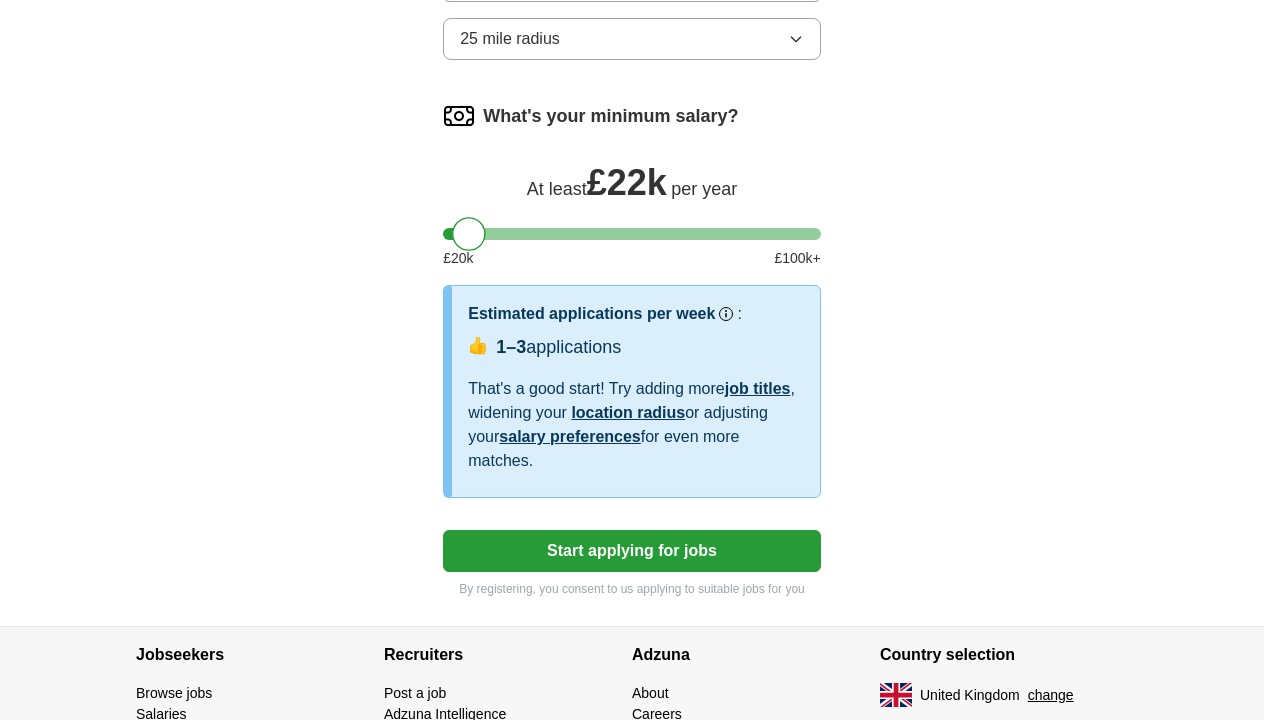 scroll, scrollTop: 1500, scrollLeft: 0, axis: vertical 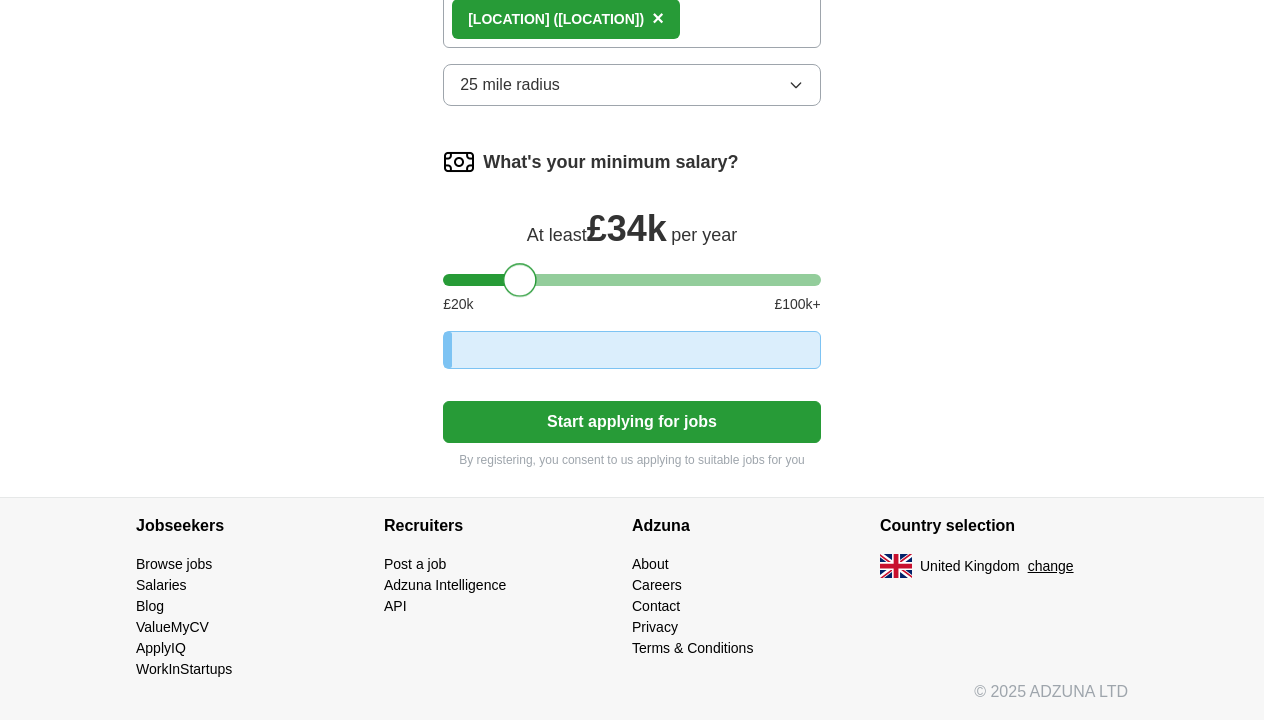 drag, startPoint x: 469, startPoint y: 237, endPoint x: 540, endPoint y: 237, distance: 71 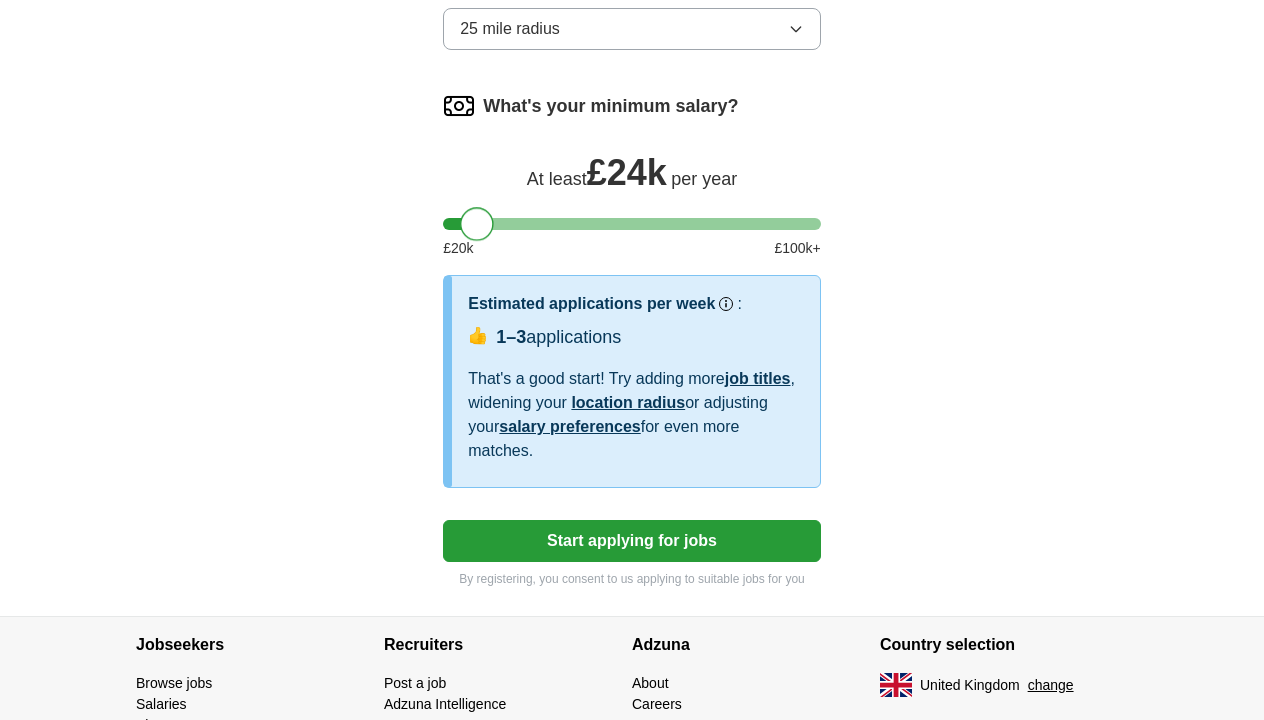 drag, startPoint x: 540, startPoint y: 237, endPoint x: 475, endPoint y: 235, distance: 65.03076 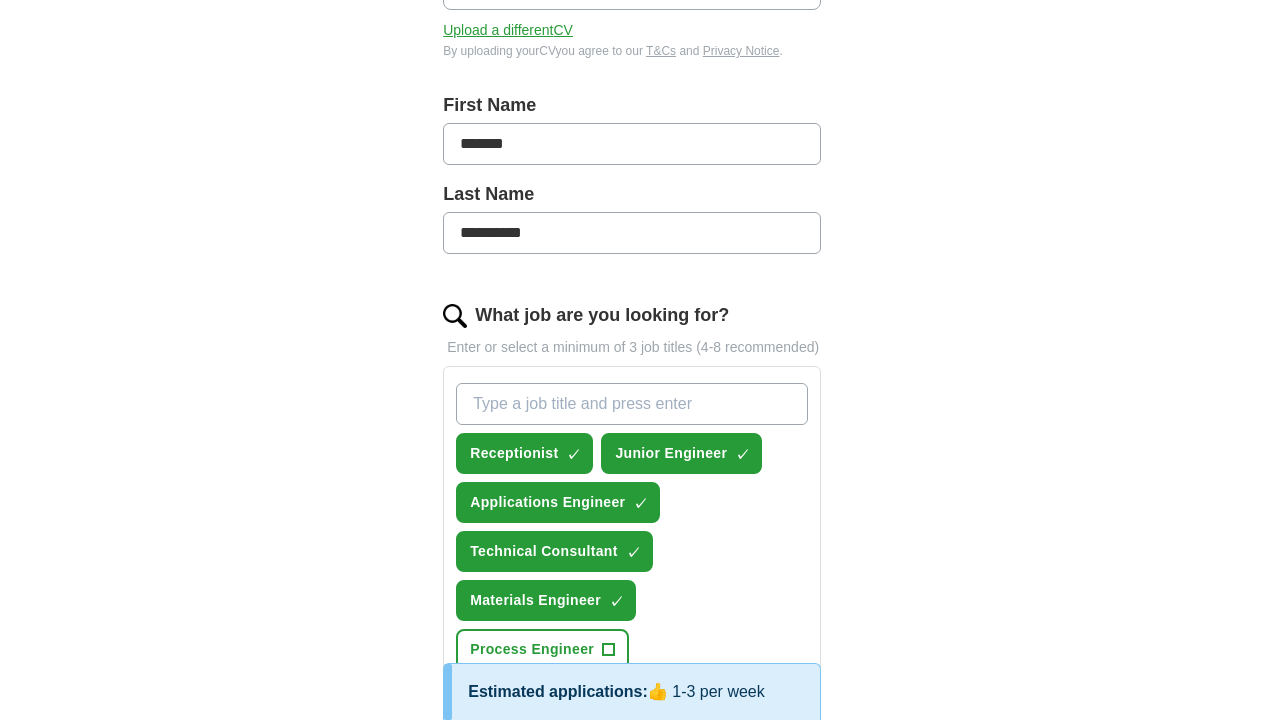 scroll, scrollTop: 405, scrollLeft: 0, axis: vertical 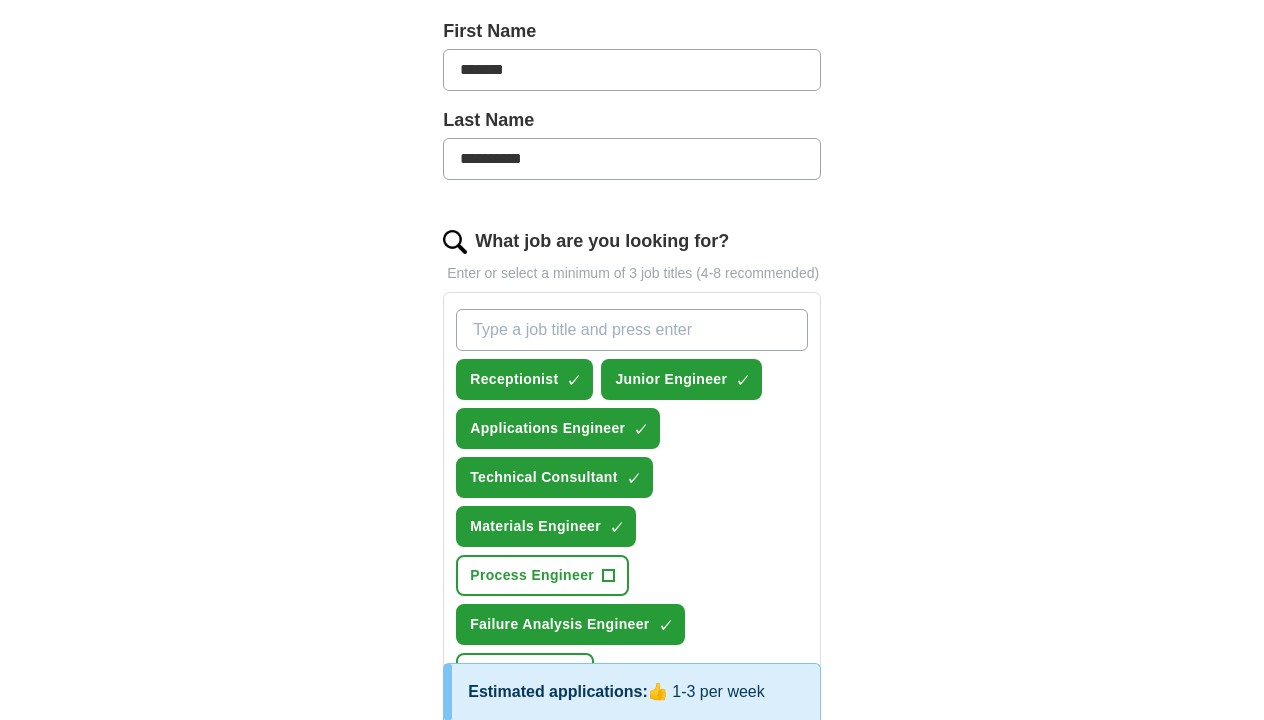 click on "What job are you looking for?" at bounding box center [632, 330] 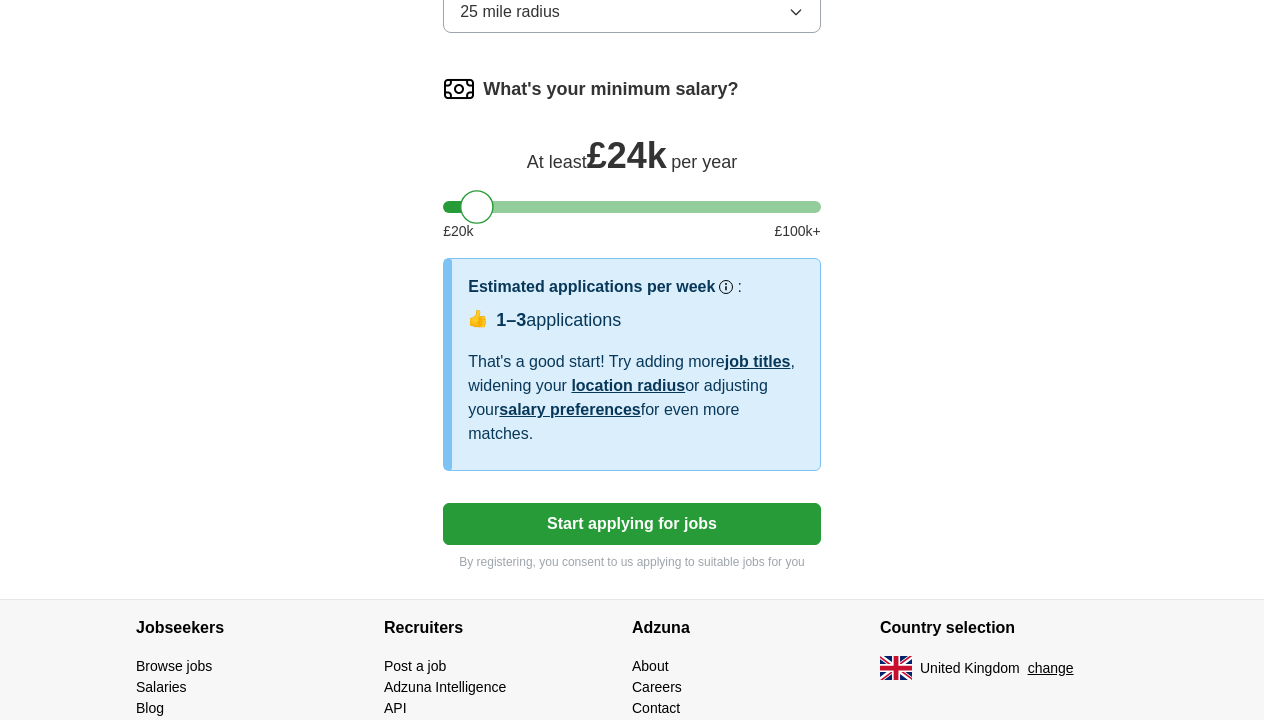 scroll, scrollTop: 1528, scrollLeft: 0, axis: vertical 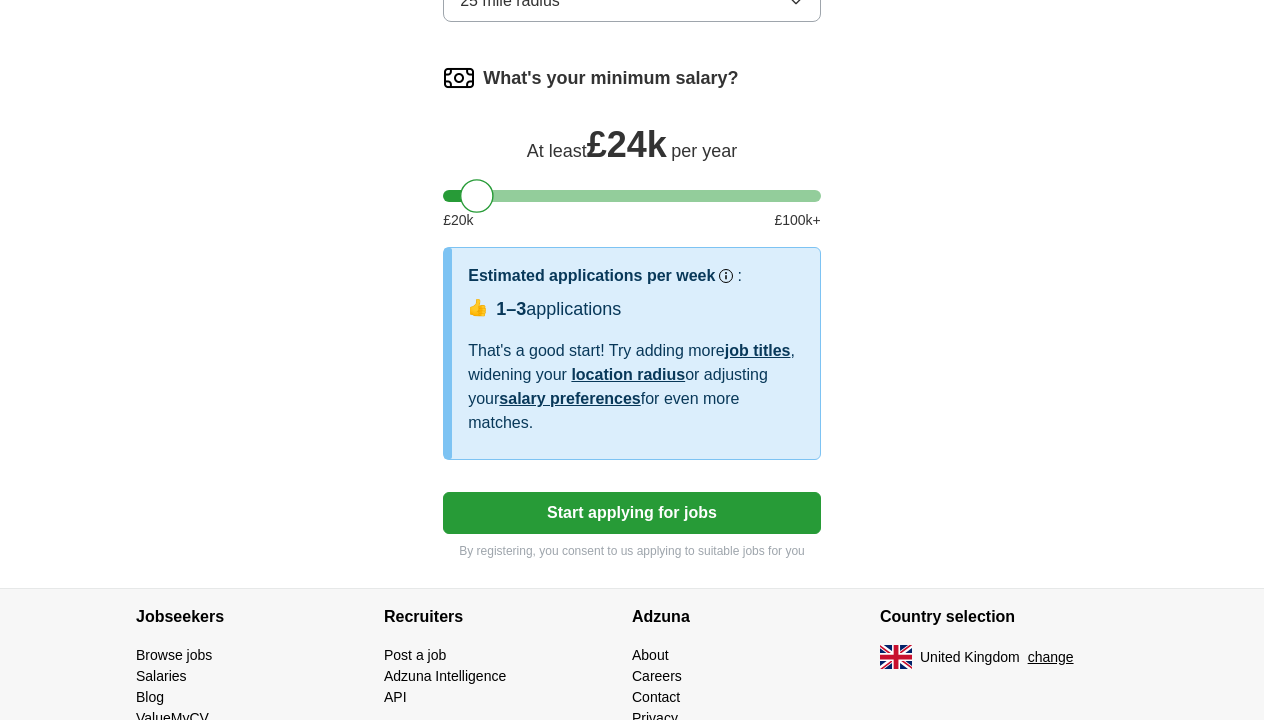 click on "Start applying for jobs" at bounding box center [632, 513] 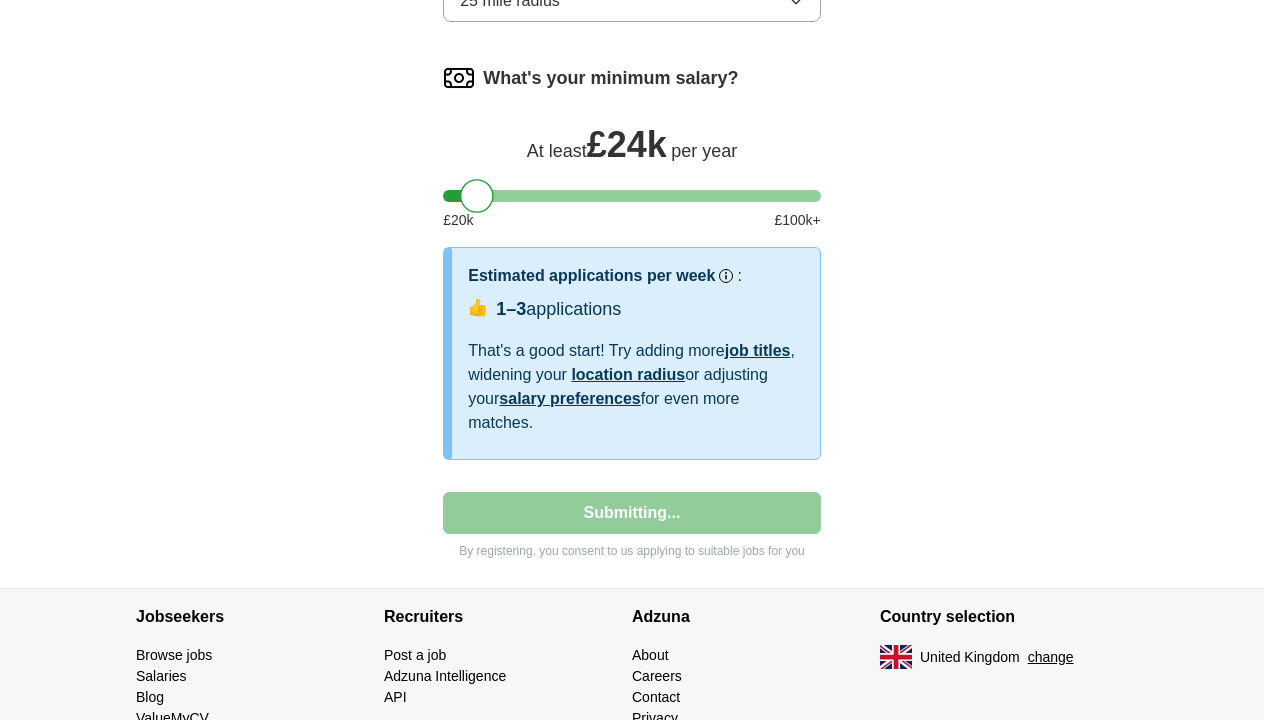 scroll, scrollTop: 558, scrollLeft: 0, axis: vertical 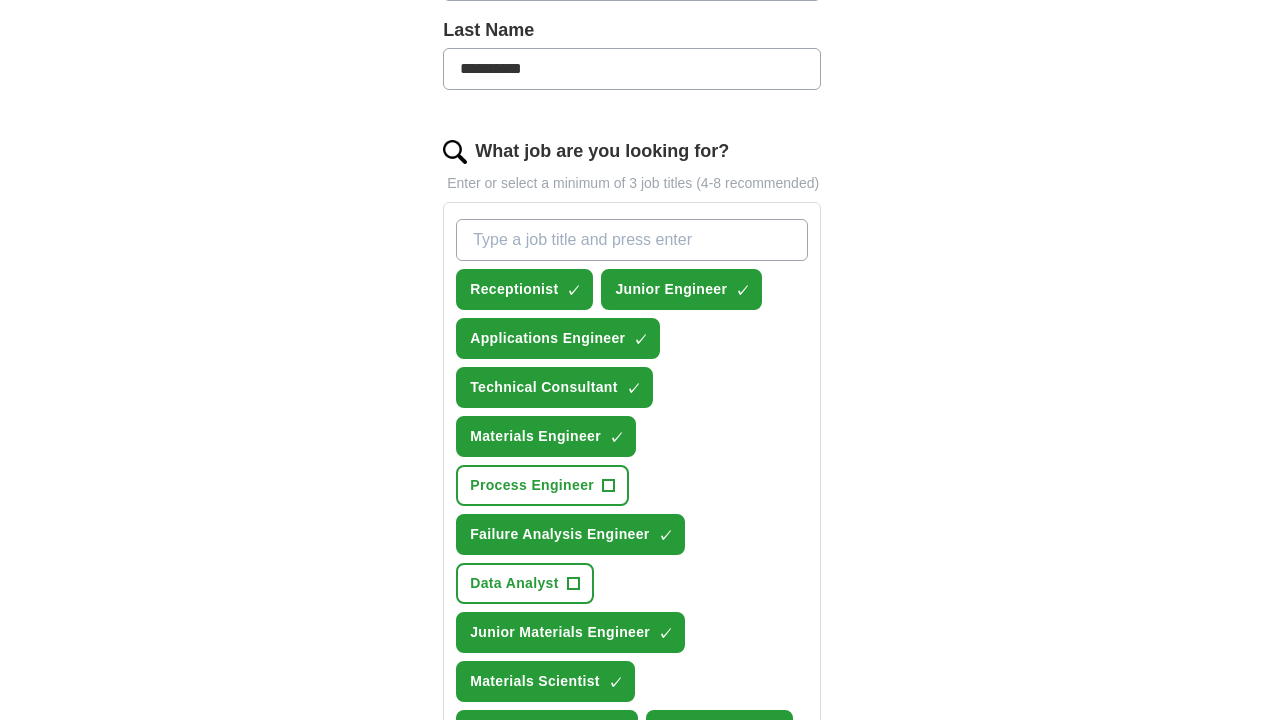 select on "**" 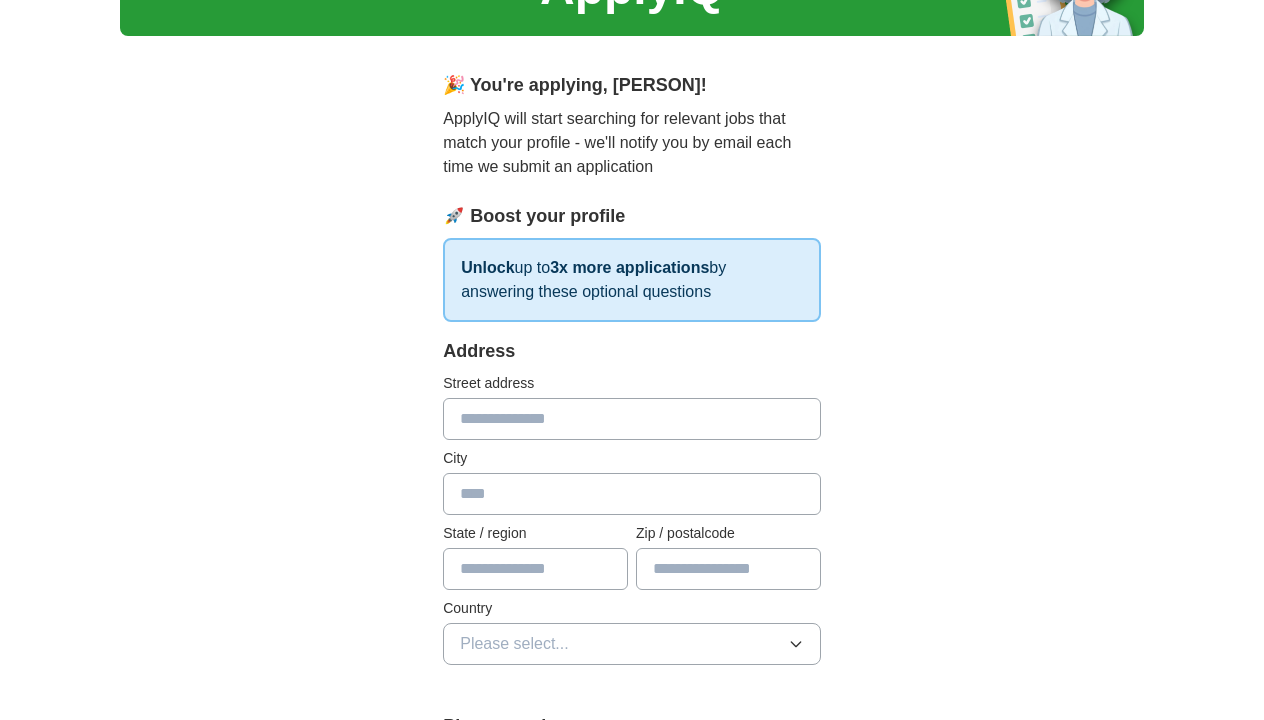 scroll, scrollTop: 184, scrollLeft: 0, axis: vertical 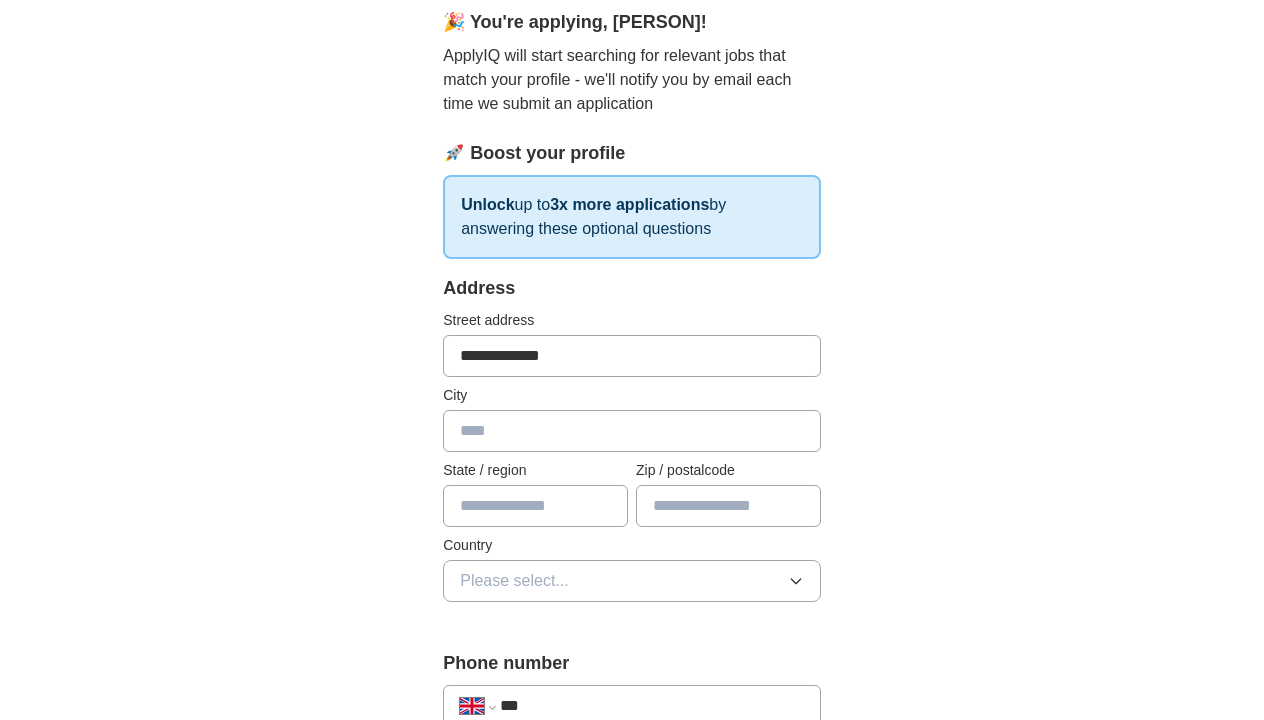 type on "**********" 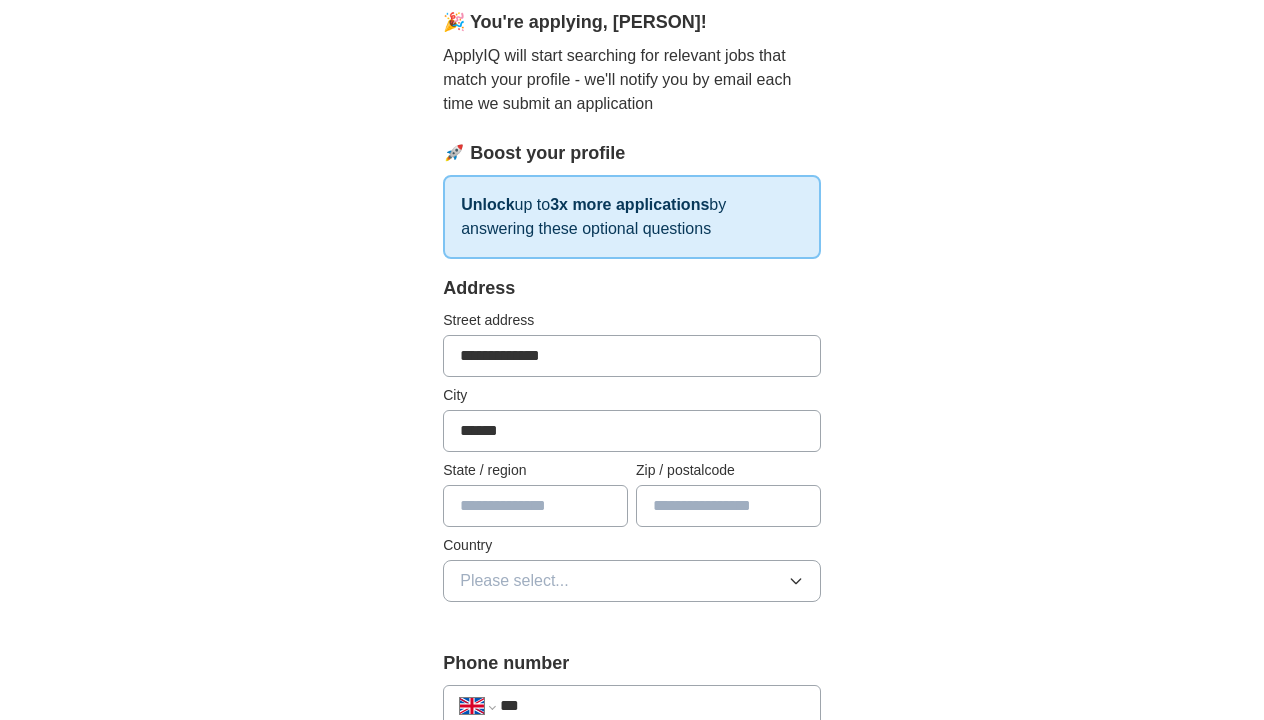 type on "******" 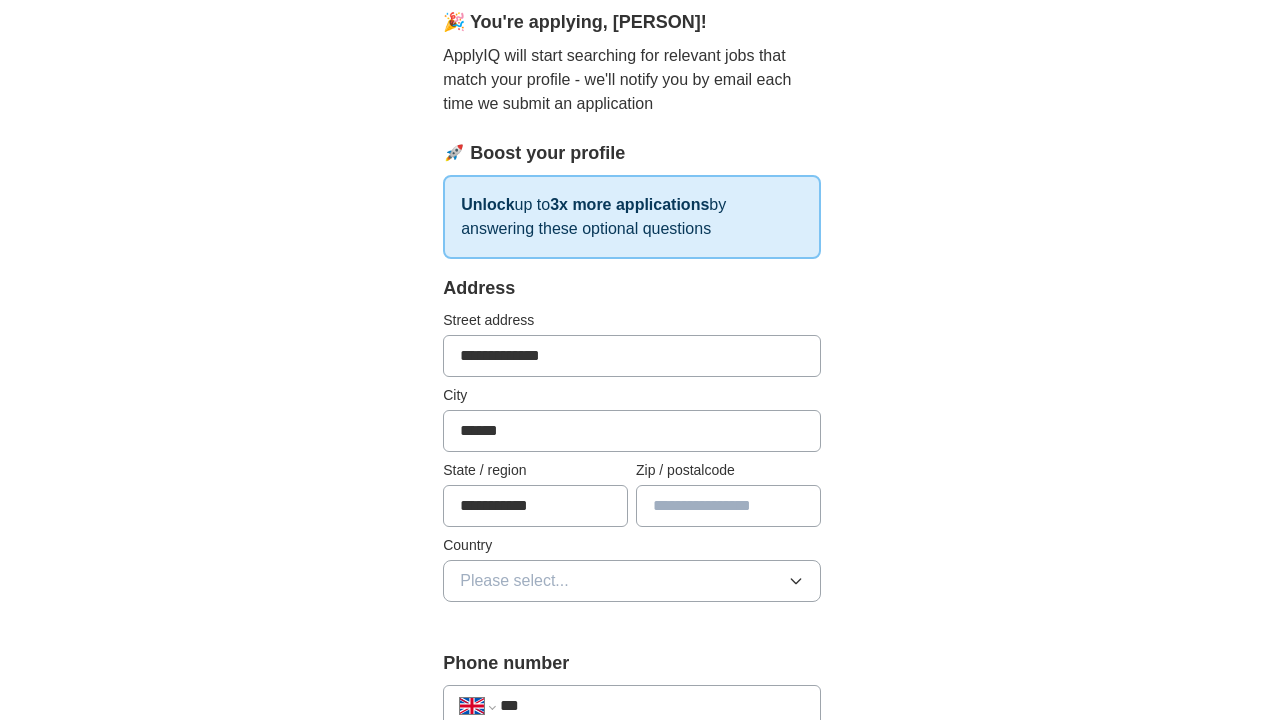 type on "**********" 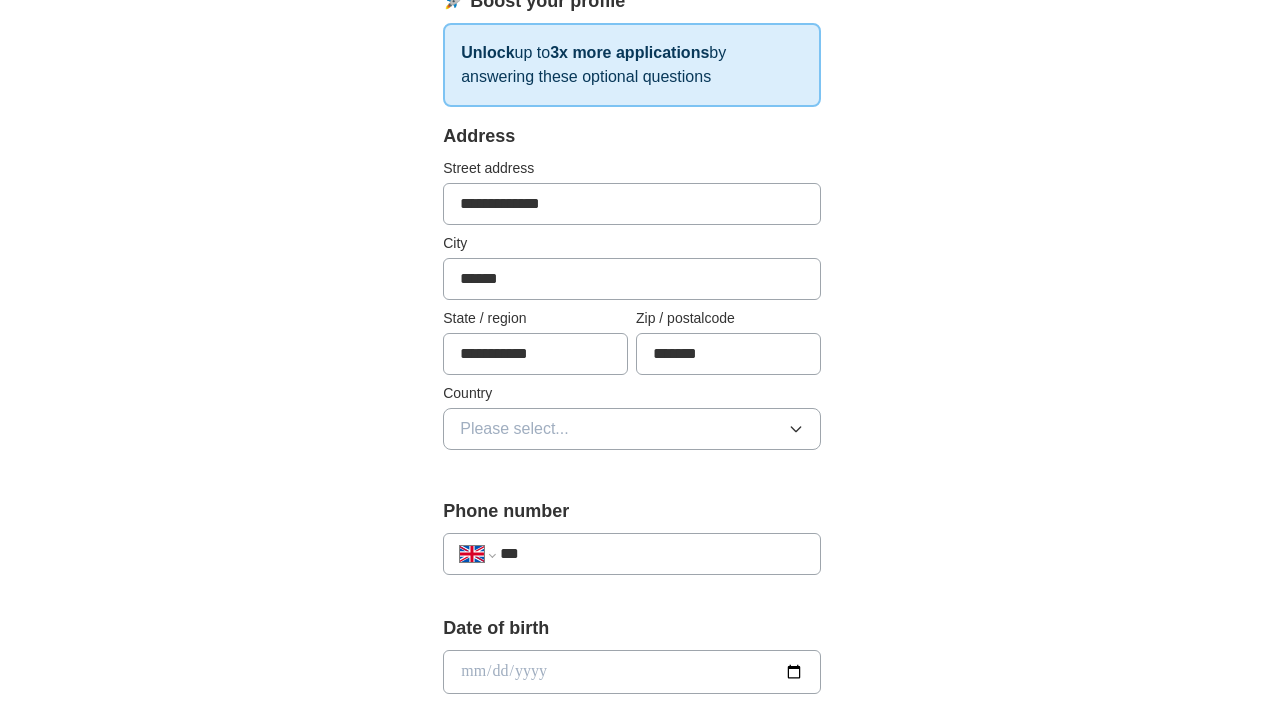scroll, scrollTop: 365, scrollLeft: 0, axis: vertical 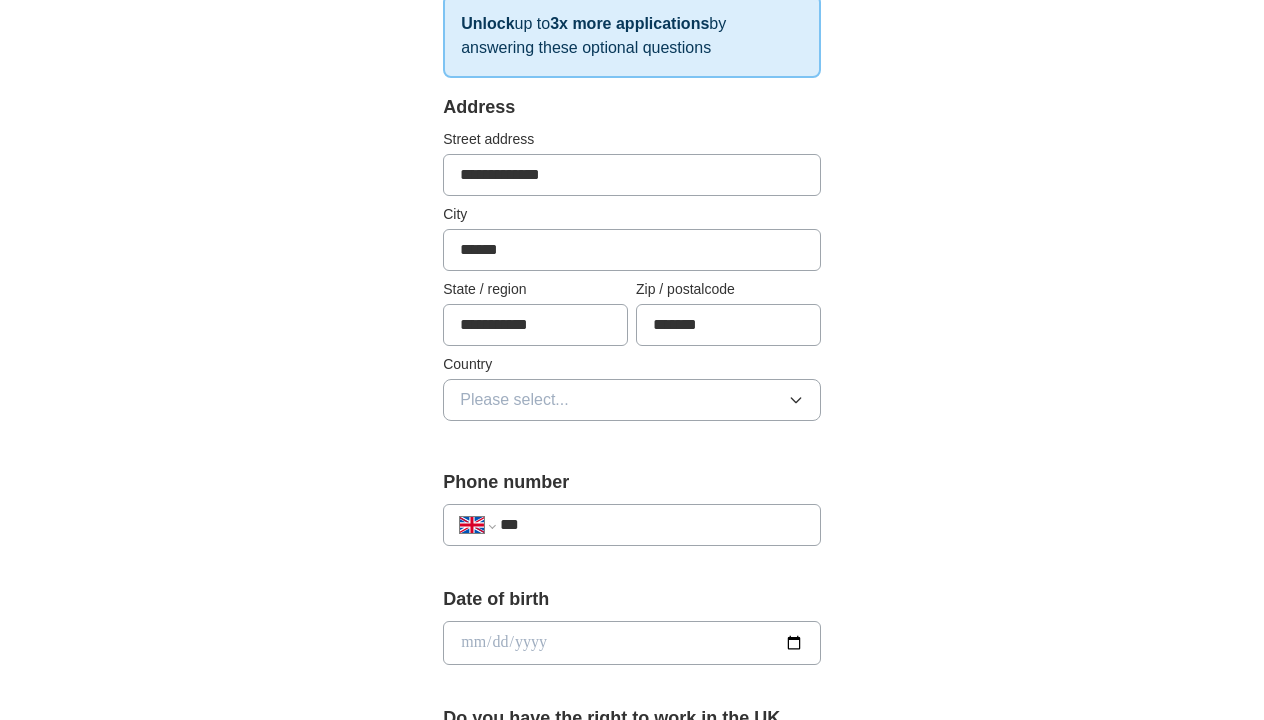 type on "*******" 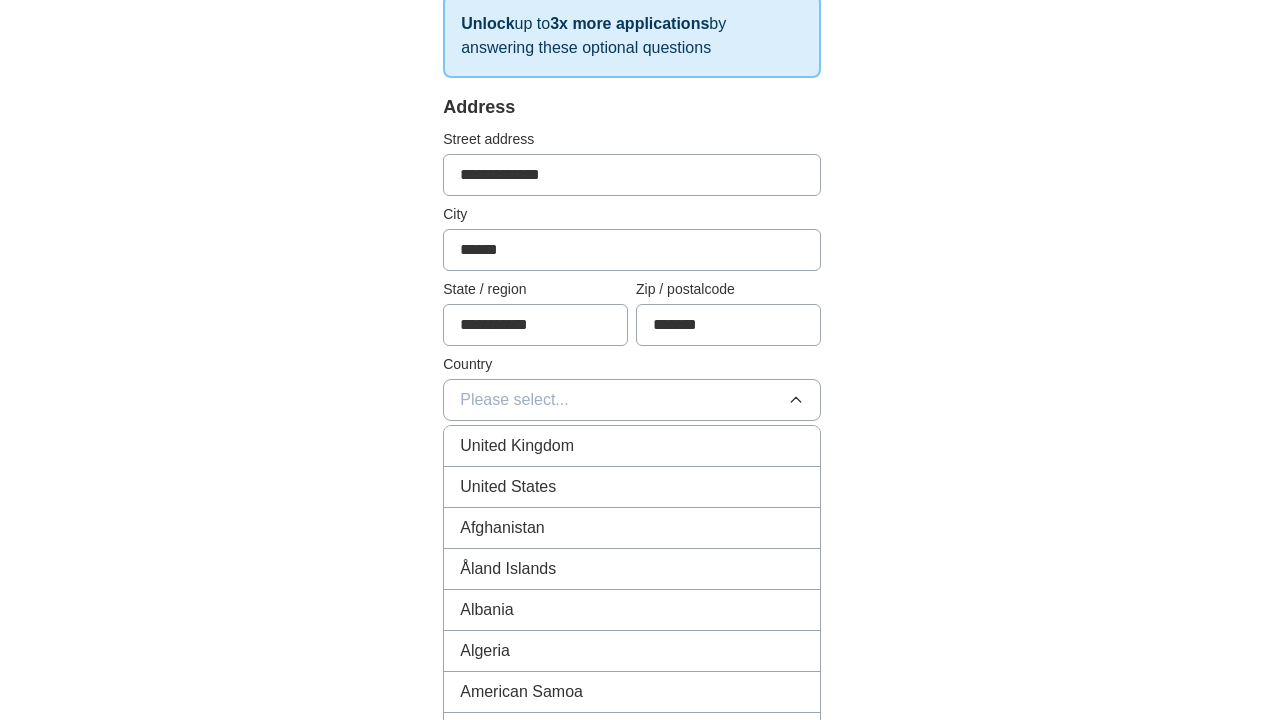 click on "United Kingdom" at bounding box center [517, 446] 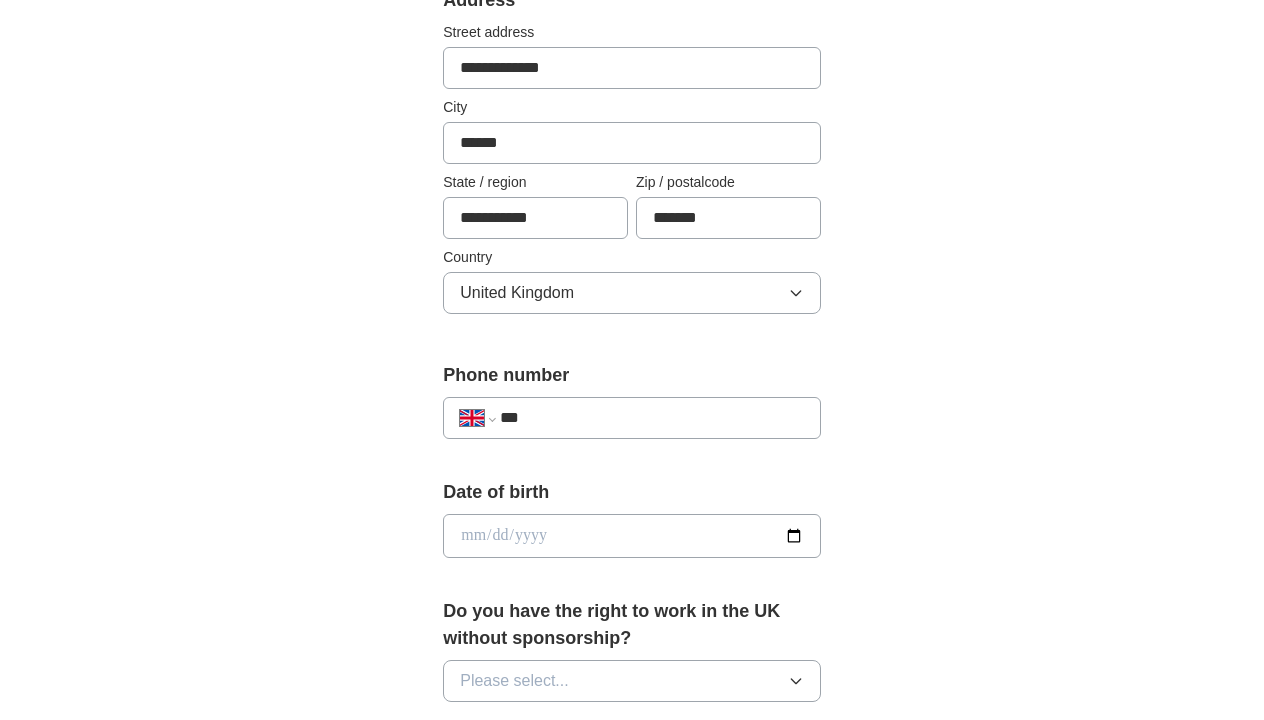 scroll, scrollTop: 523, scrollLeft: 0, axis: vertical 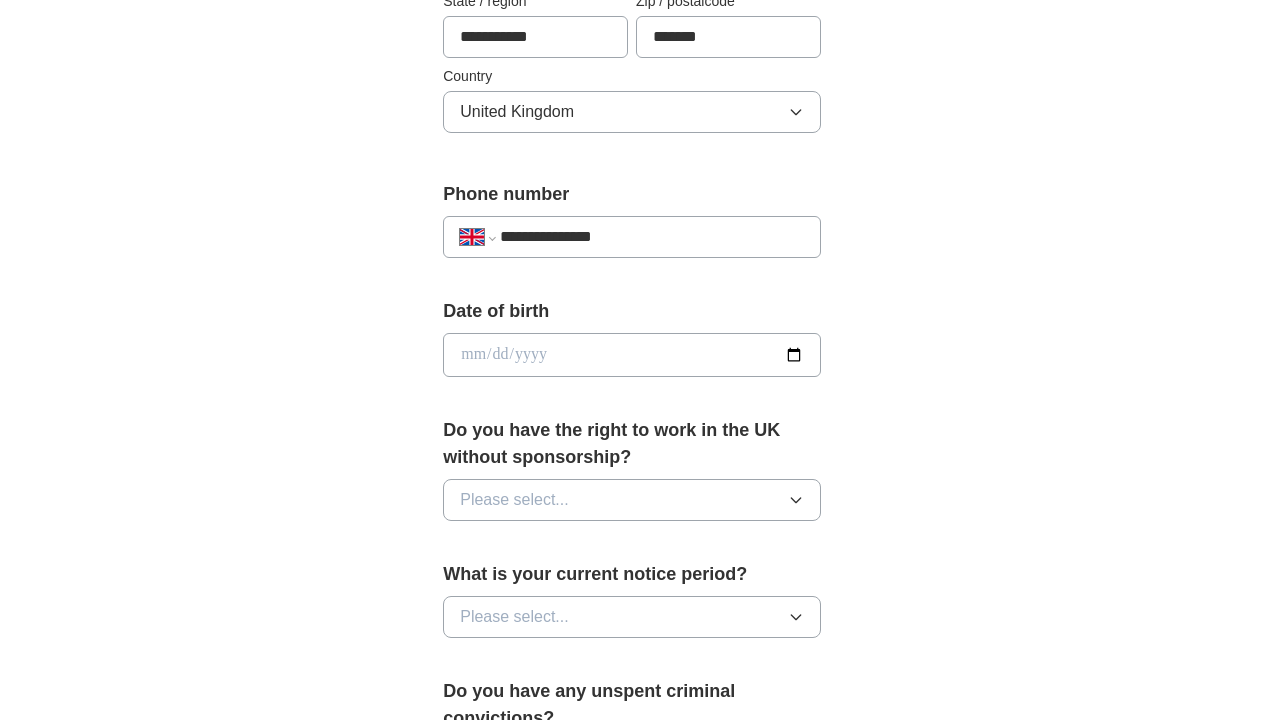 type on "**********" 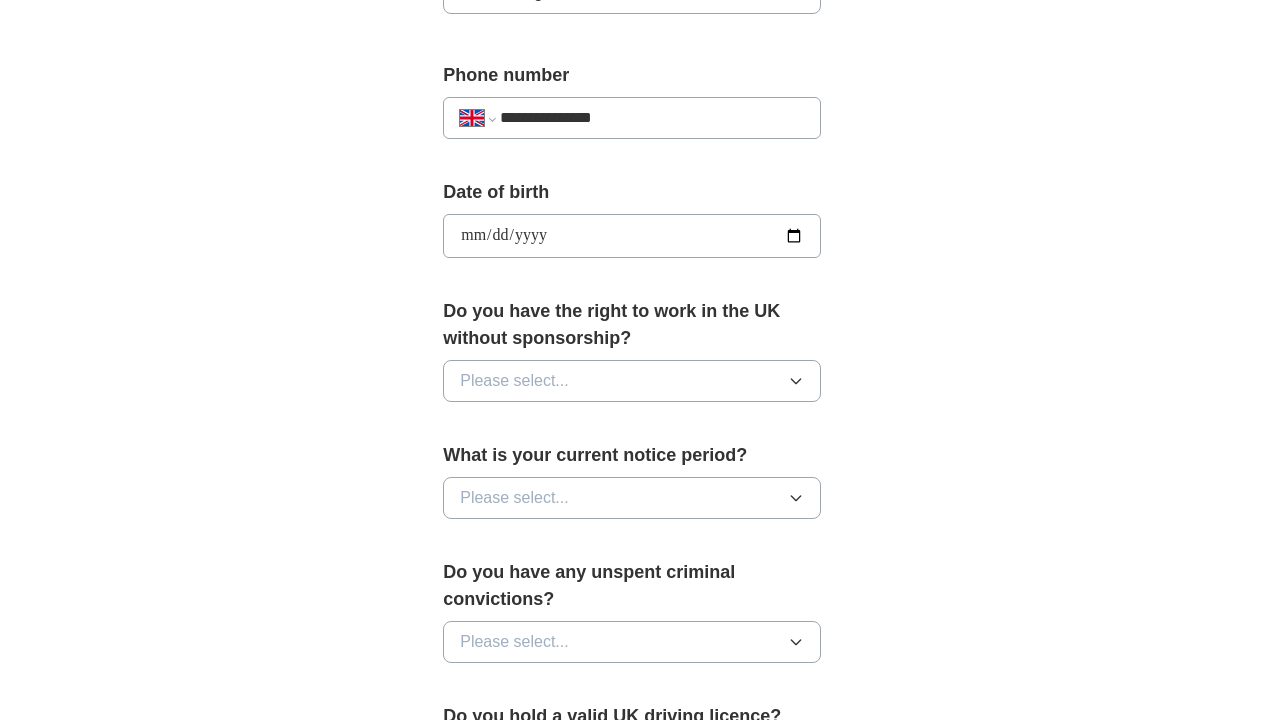 scroll, scrollTop: 823, scrollLeft: 0, axis: vertical 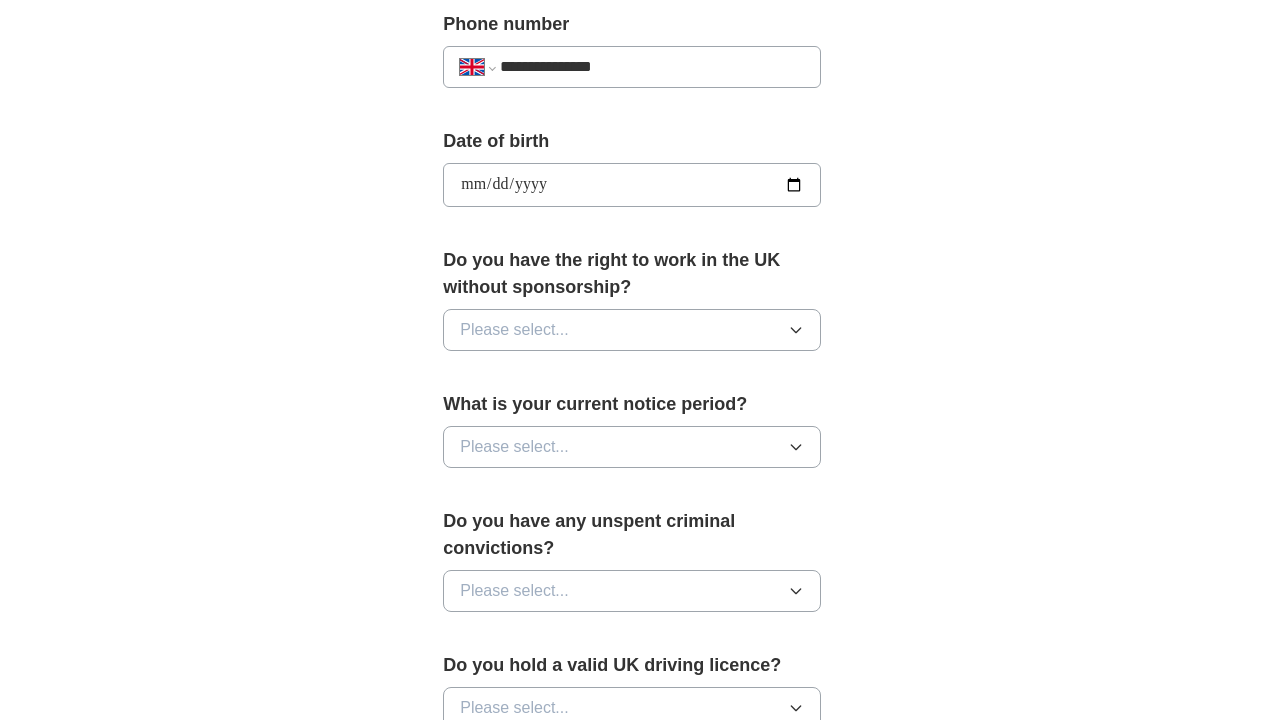 type on "**********" 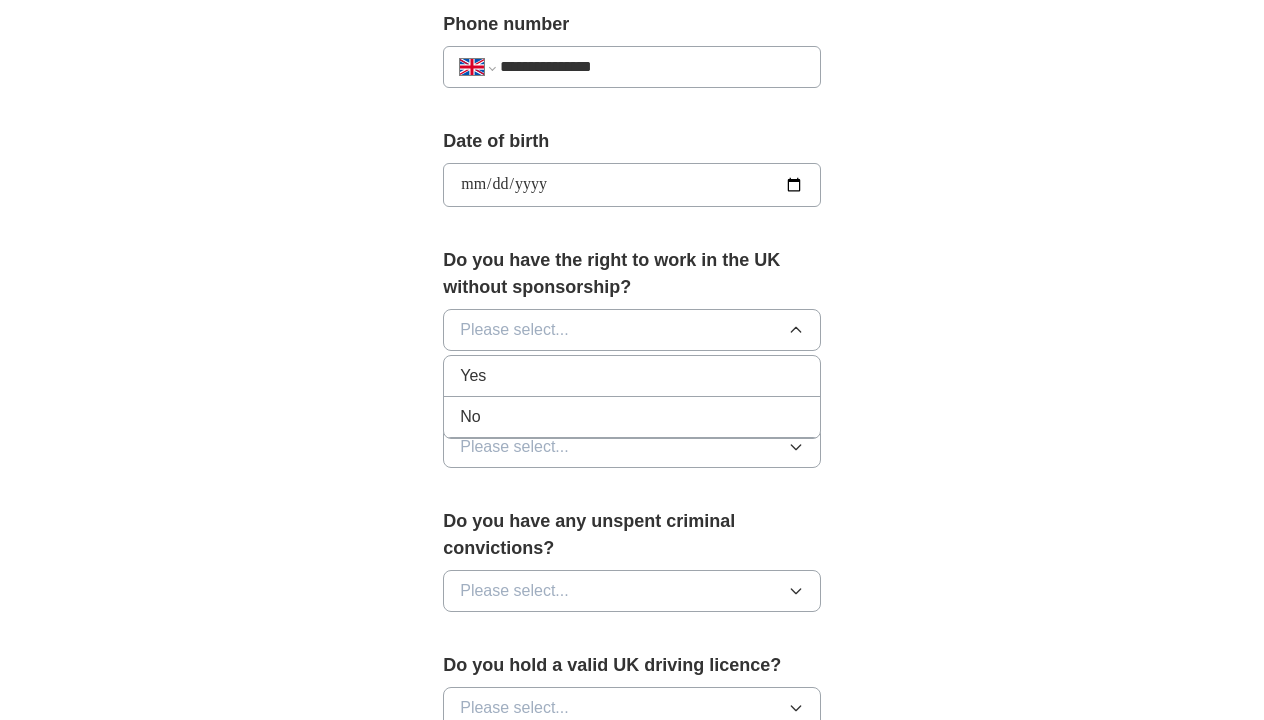 click on "Yes" at bounding box center [632, 376] 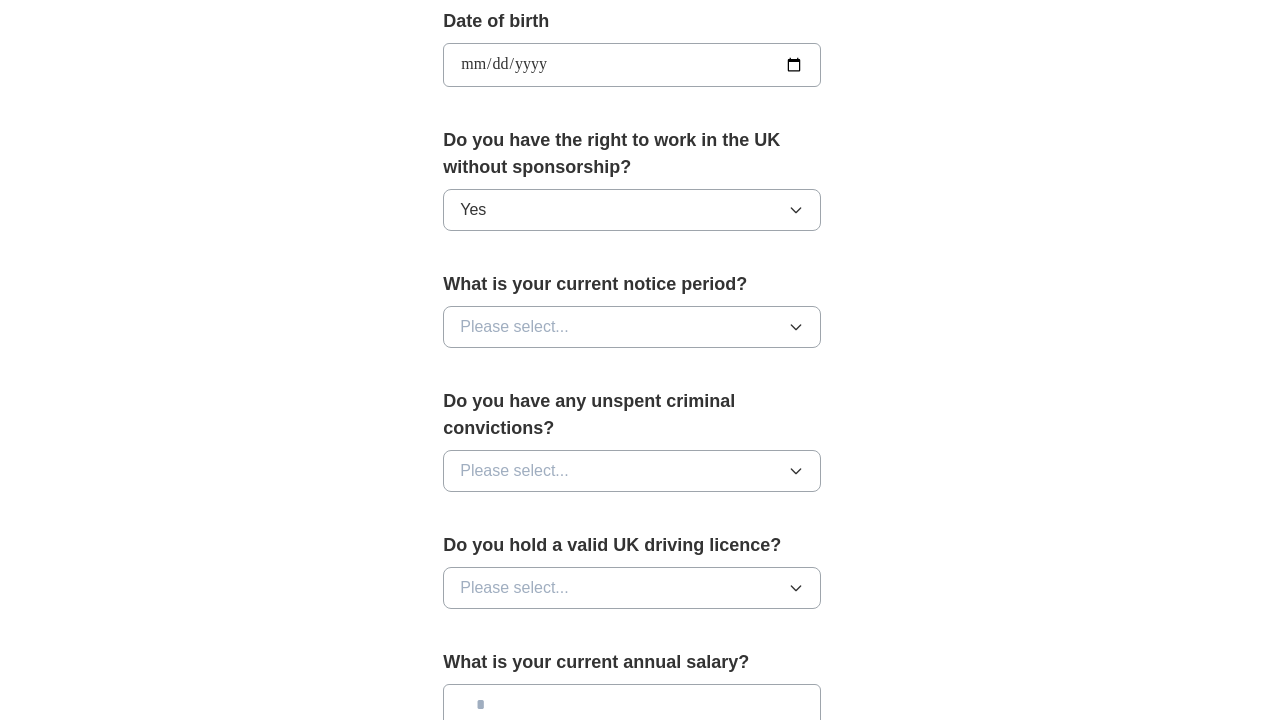 scroll, scrollTop: 974, scrollLeft: 0, axis: vertical 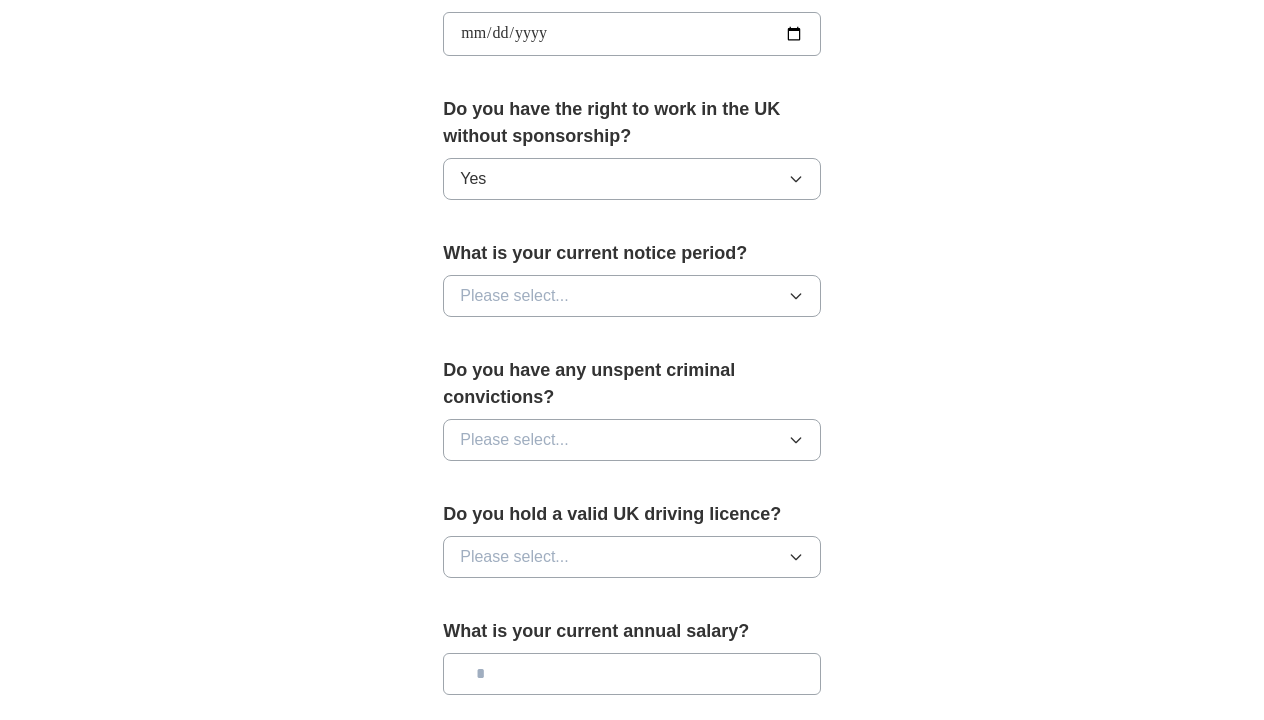 click on "Please select..." at bounding box center [632, 296] 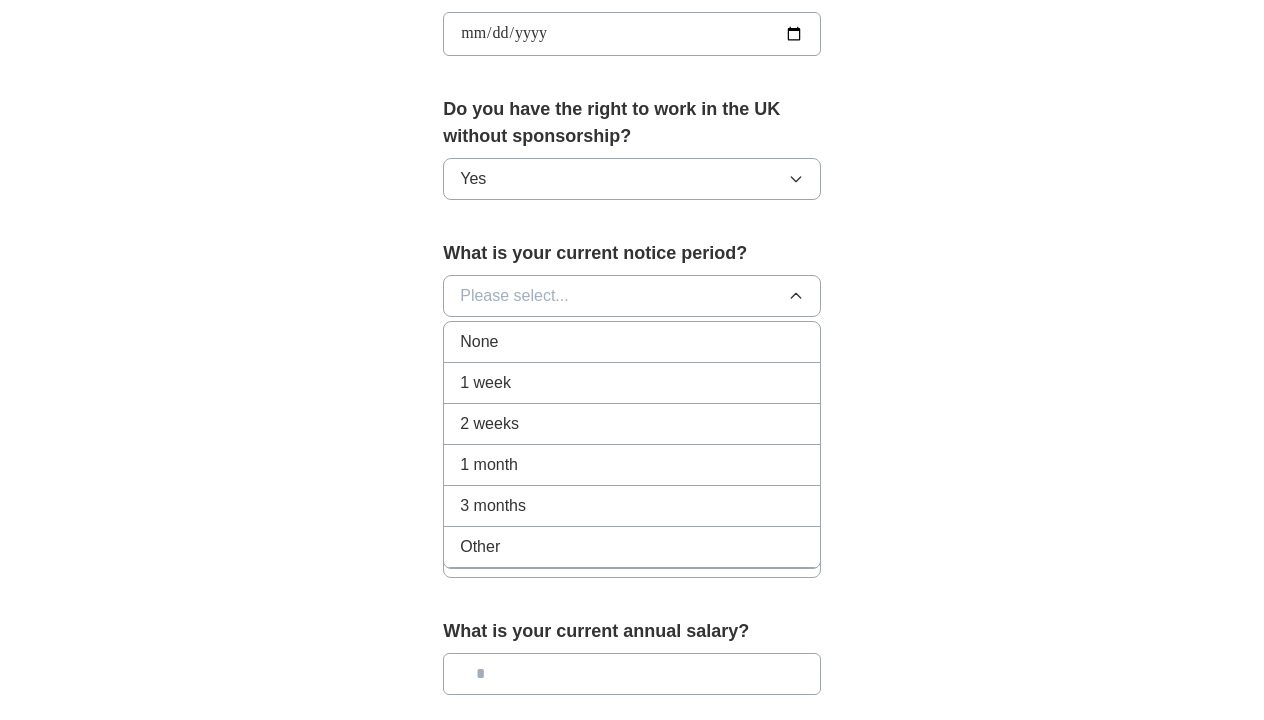 click on "None" at bounding box center [632, 342] 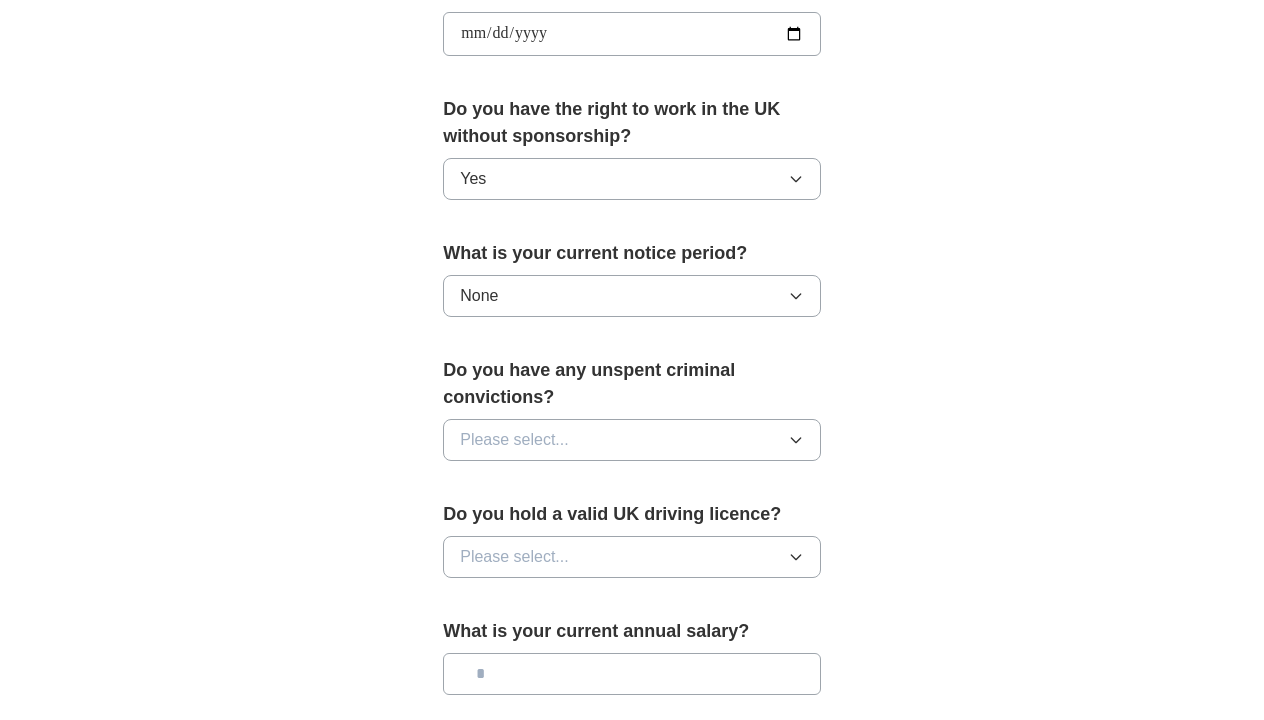 click on "Please select..." at bounding box center [632, 440] 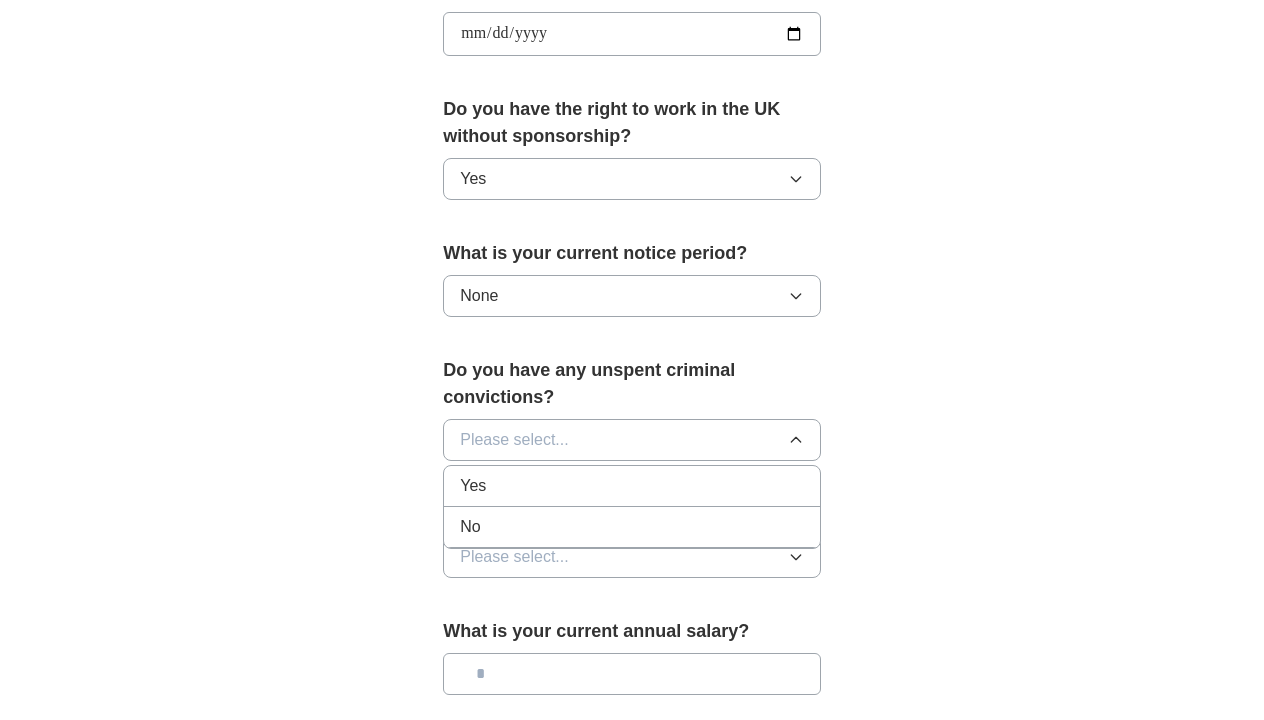 click on "No" at bounding box center (632, 527) 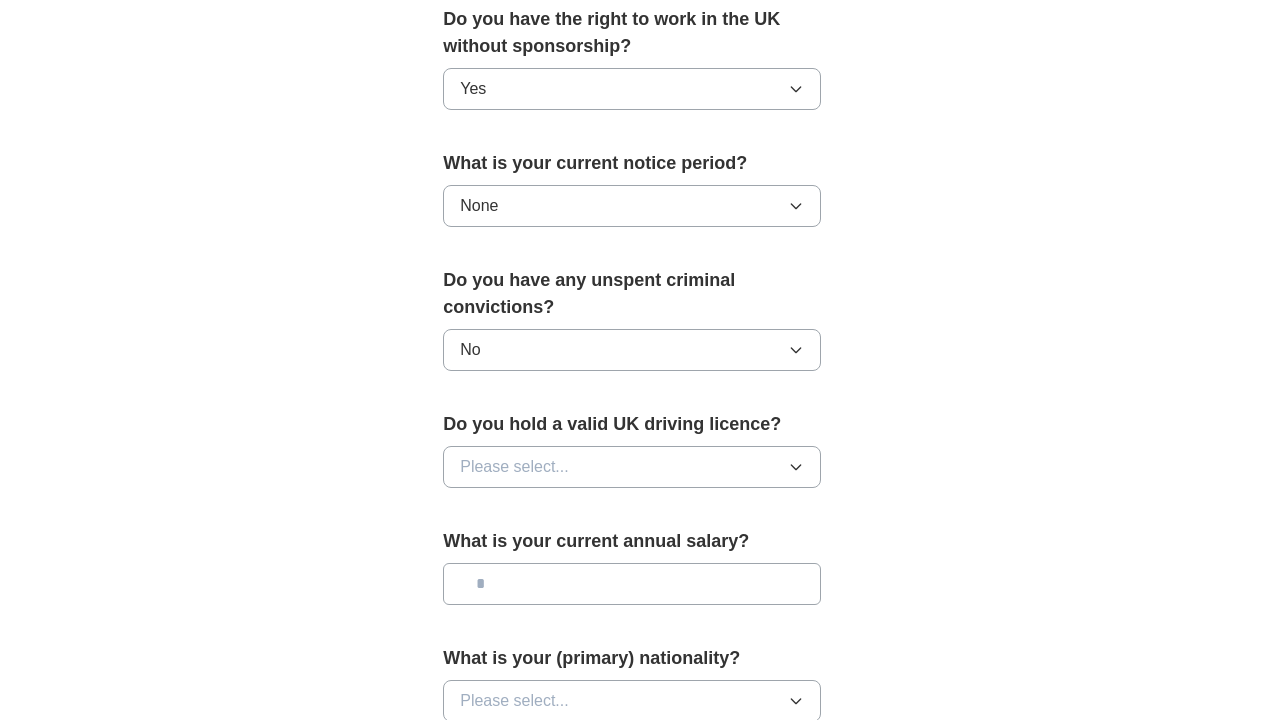 scroll, scrollTop: 1085, scrollLeft: 0, axis: vertical 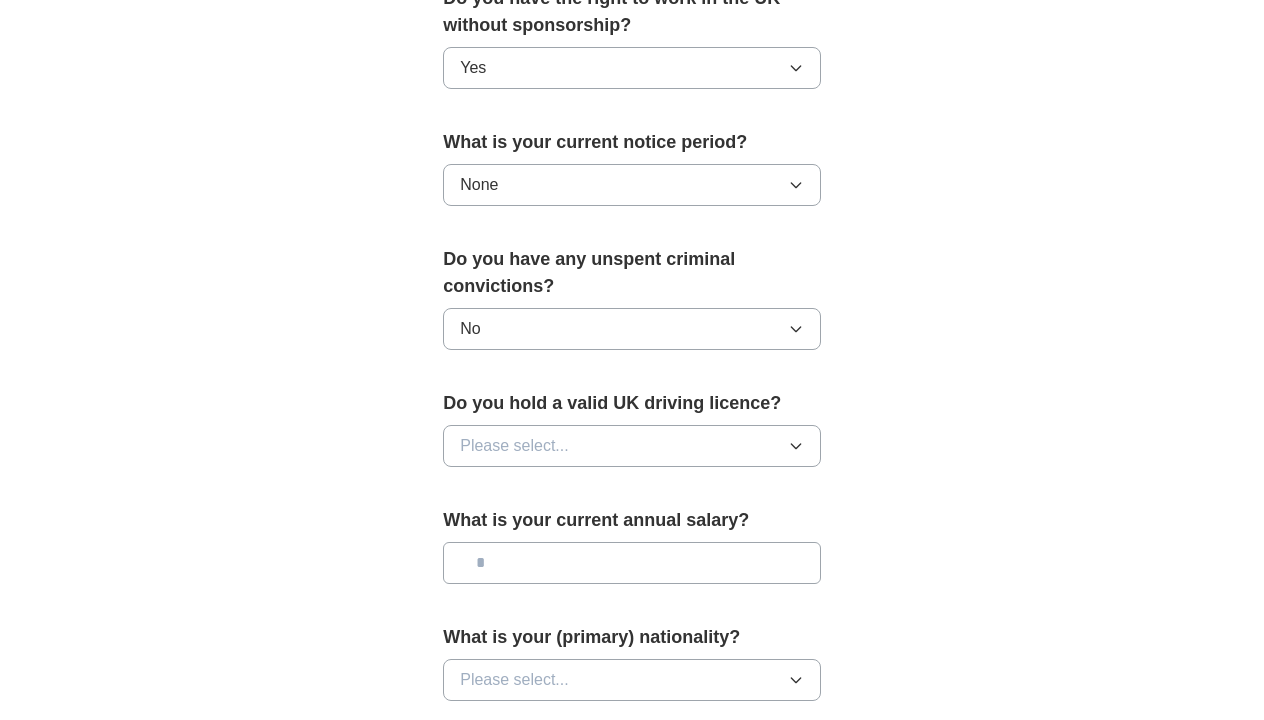 click on "Please select..." at bounding box center (632, 446) 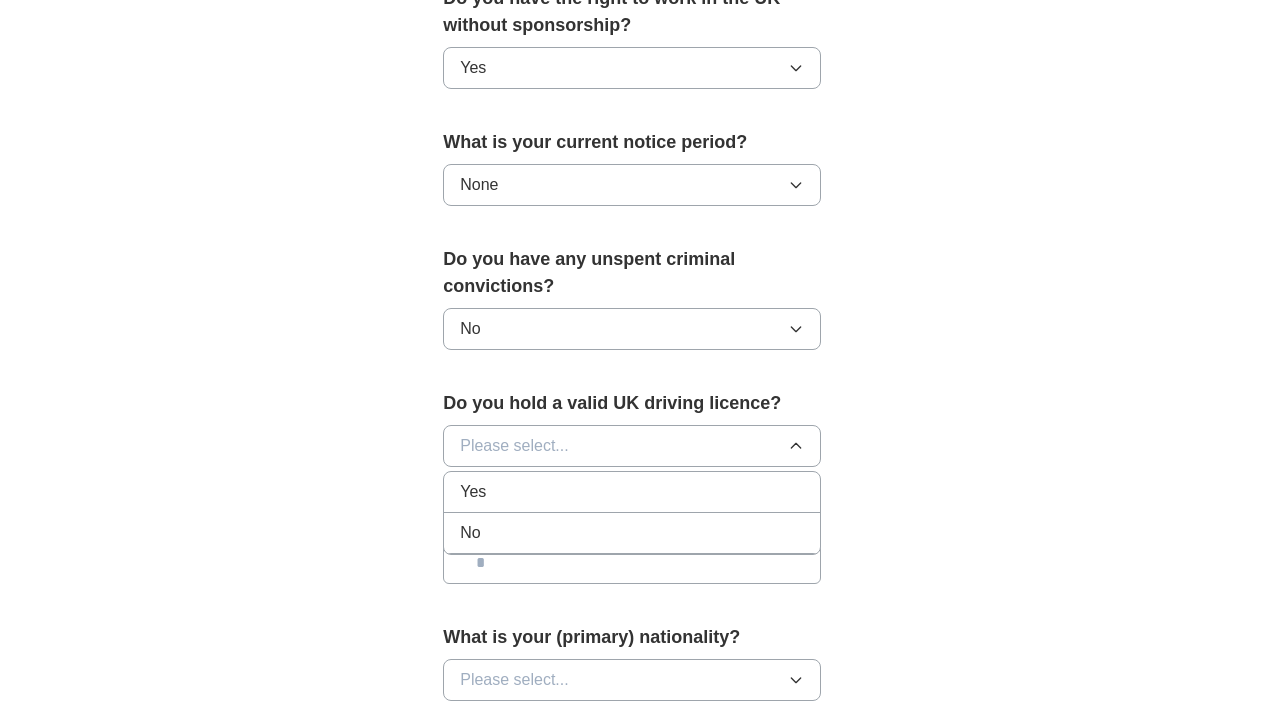 click on "Yes" at bounding box center (632, 492) 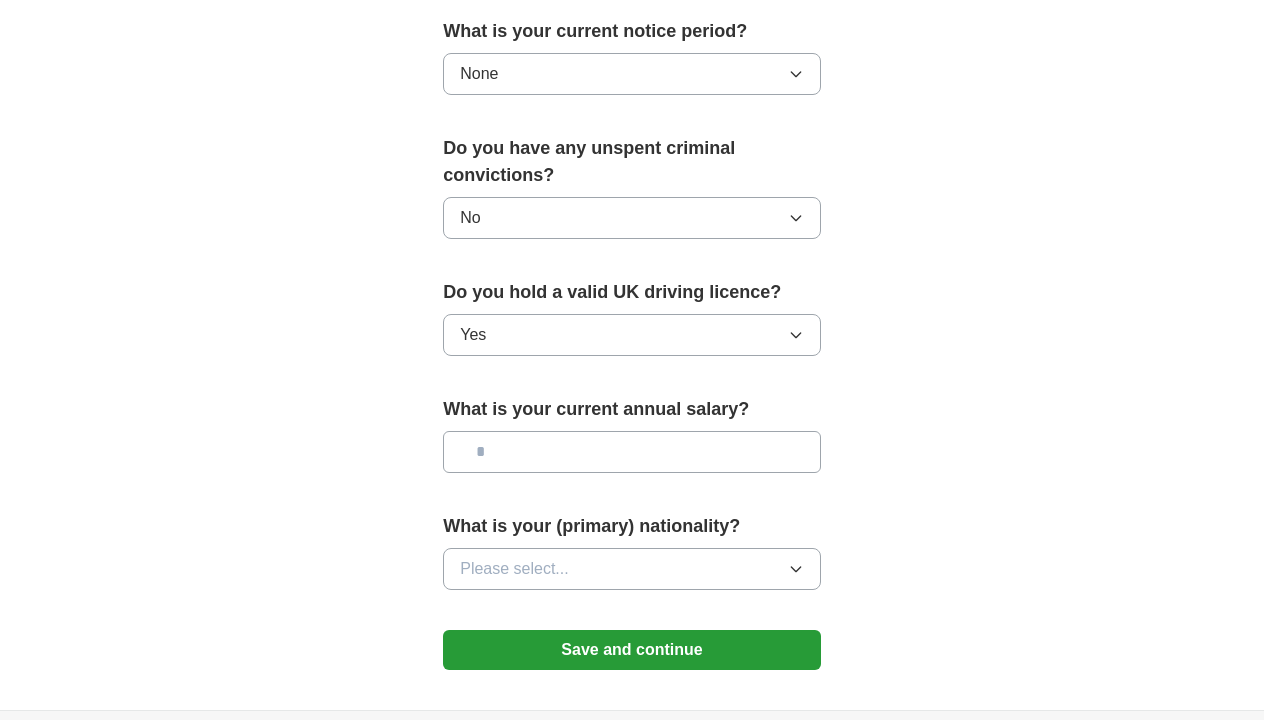 scroll, scrollTop: 1213, scrollLeft: 0, axis: vertical 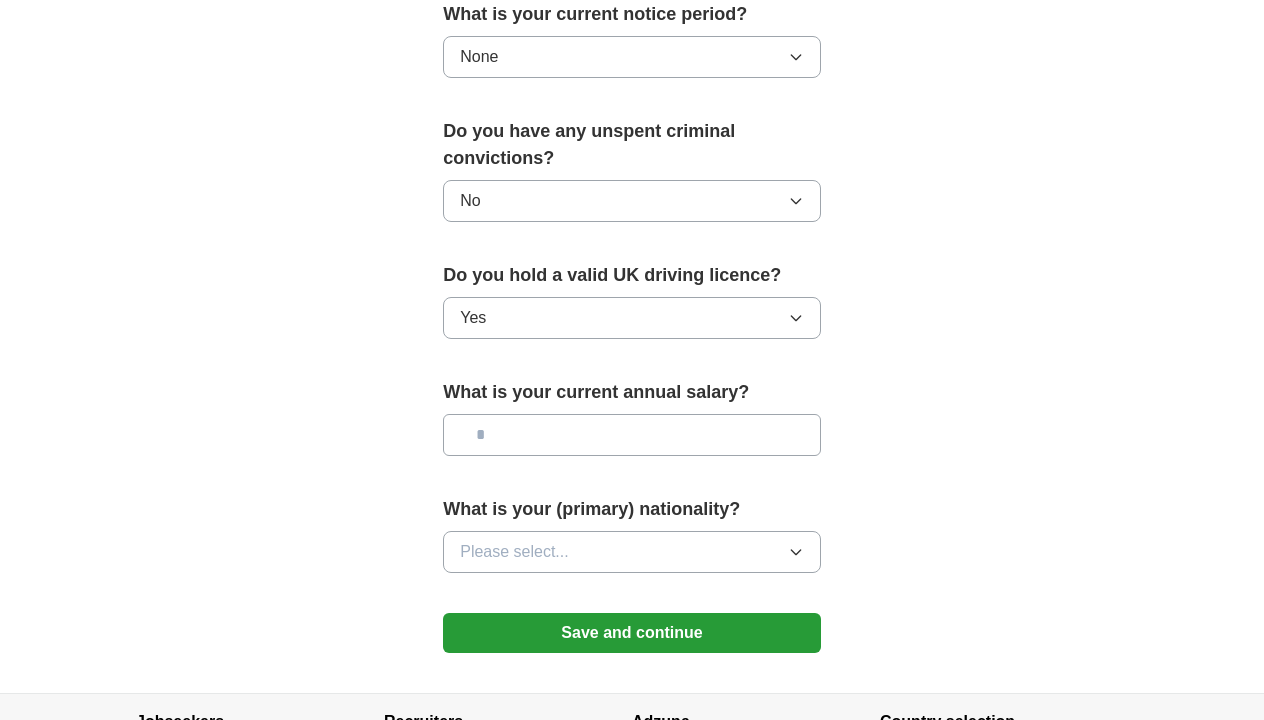 click at bounding box center (632, 435) 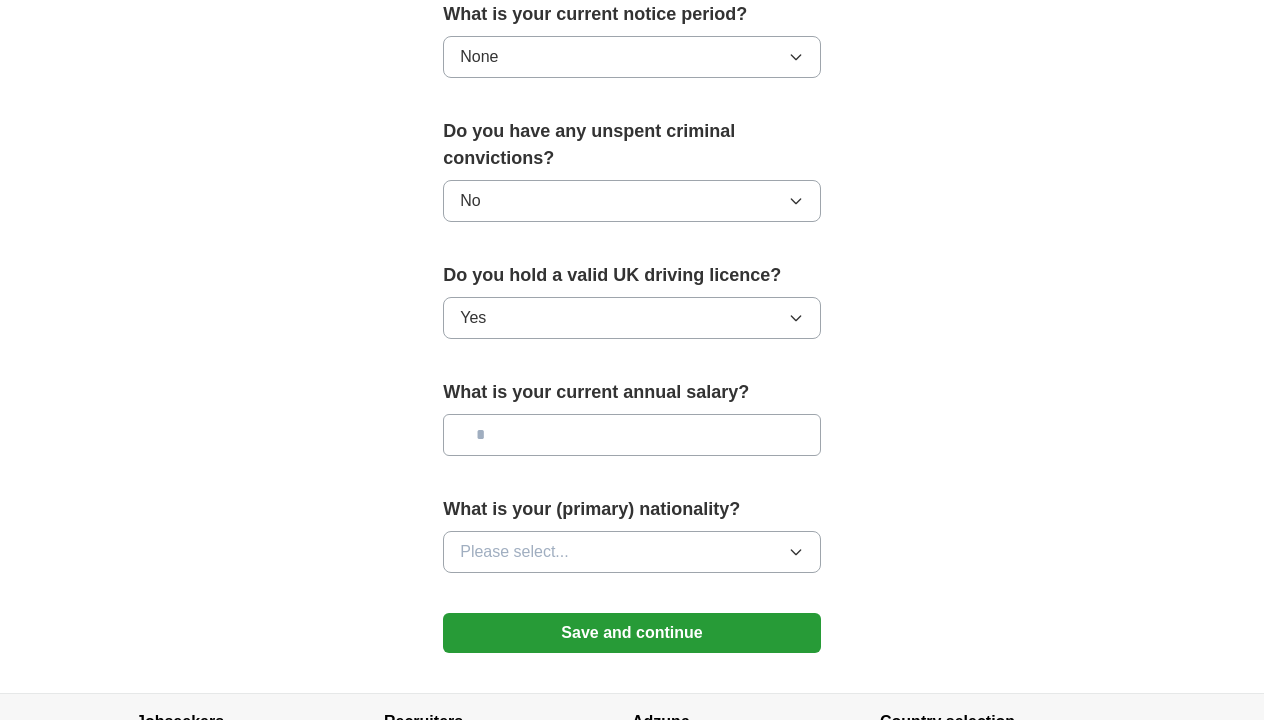 type on "**" 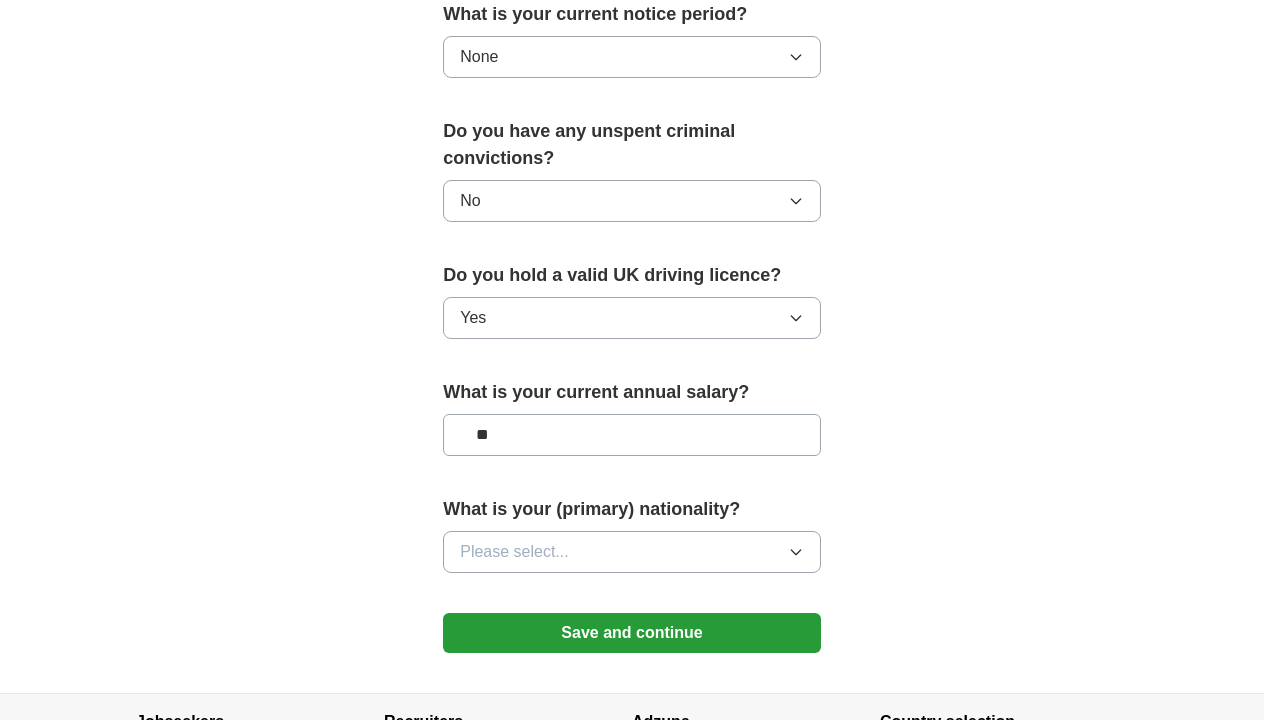 click on "Please select..." at bounding box center (632, 552) 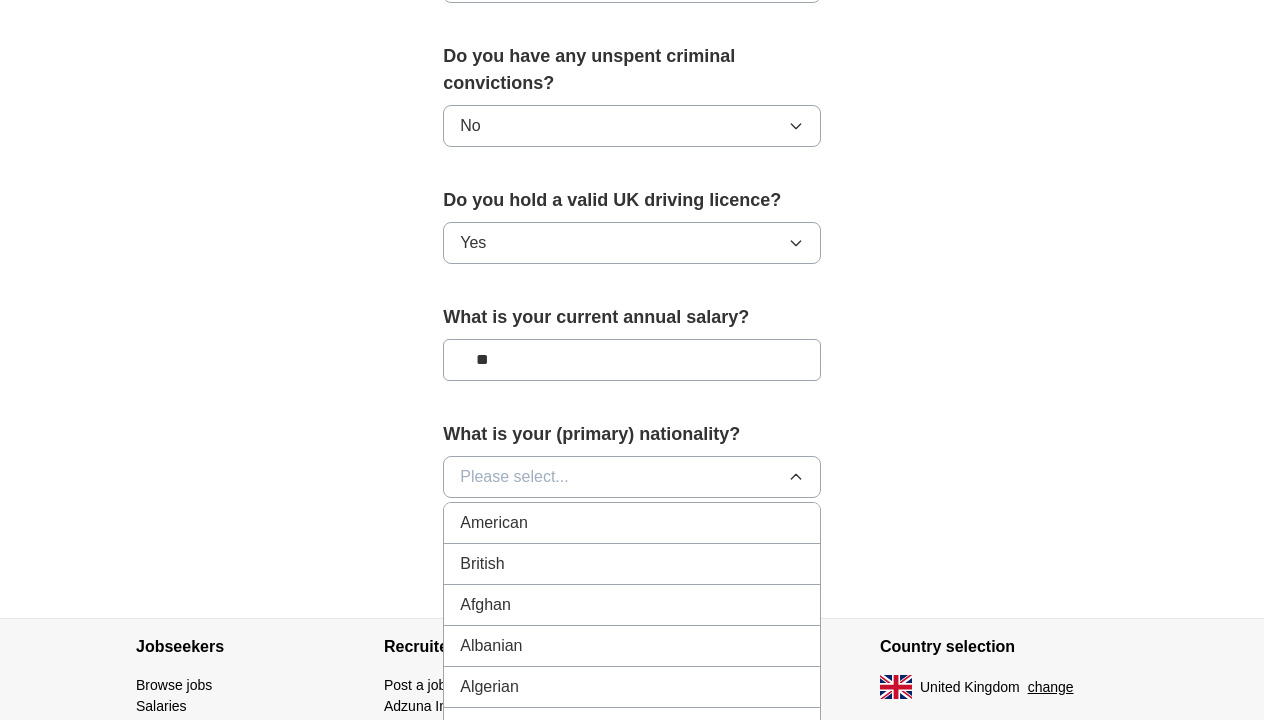 scroll, scrollTop: 1288, scrollLeft: 0, axis: vertical 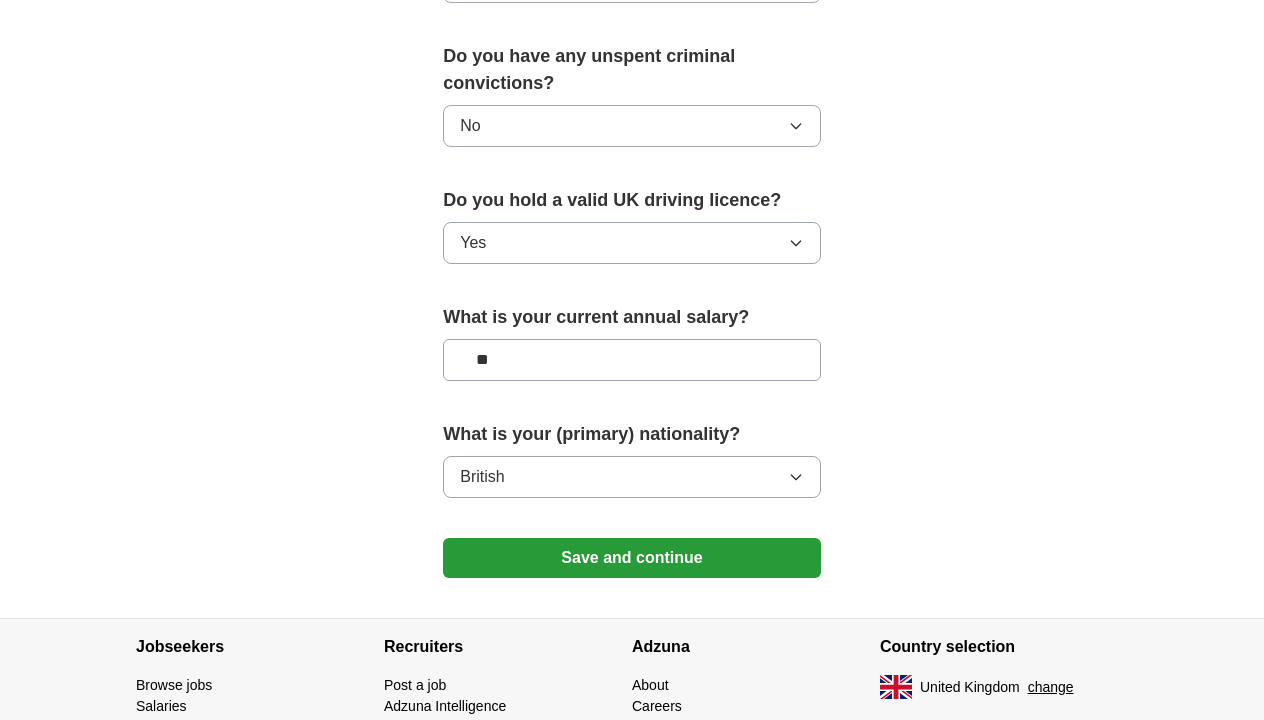 click on "Save and continue" at bounding box center (632, 558) 